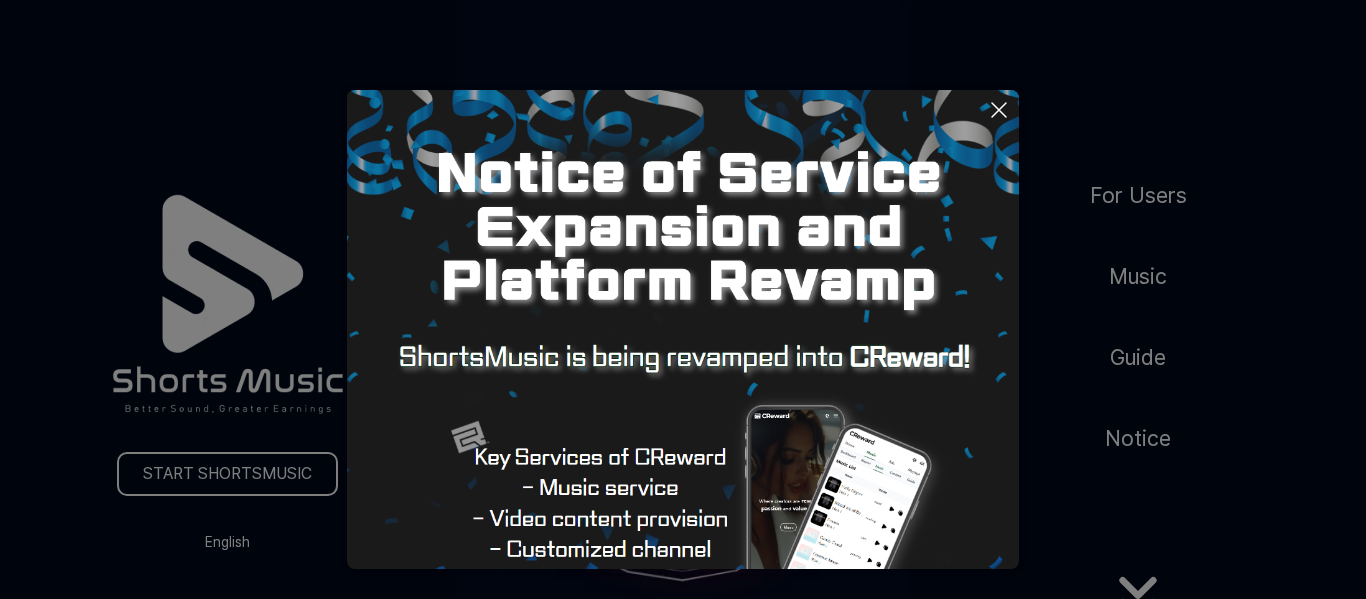 scroll, scrollTop: 0, scrollLeft: 0, axis: both 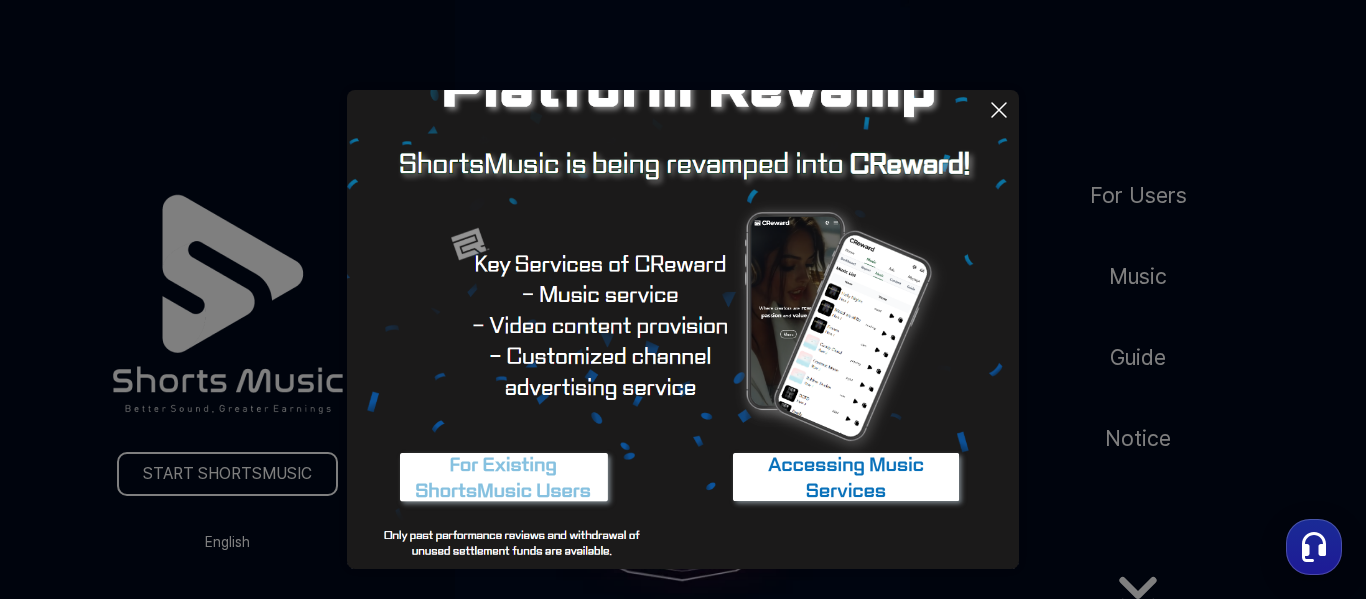 click 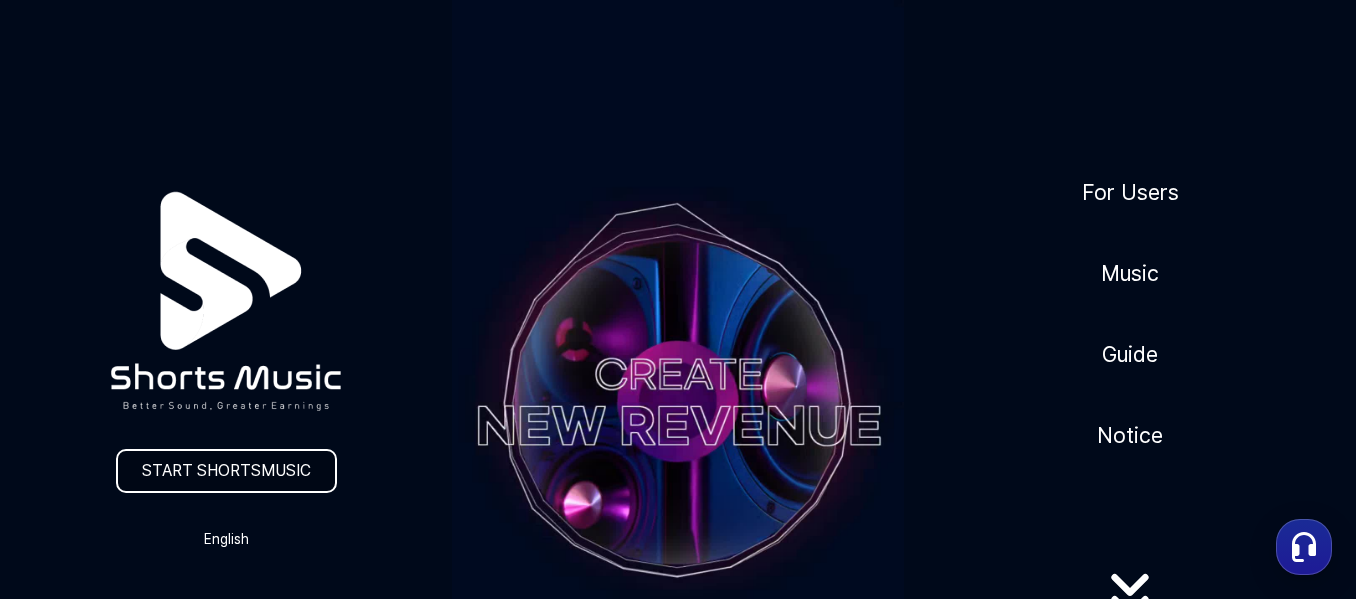 click on "START SHORTSMUSIC" at bounding box center (226, 471) 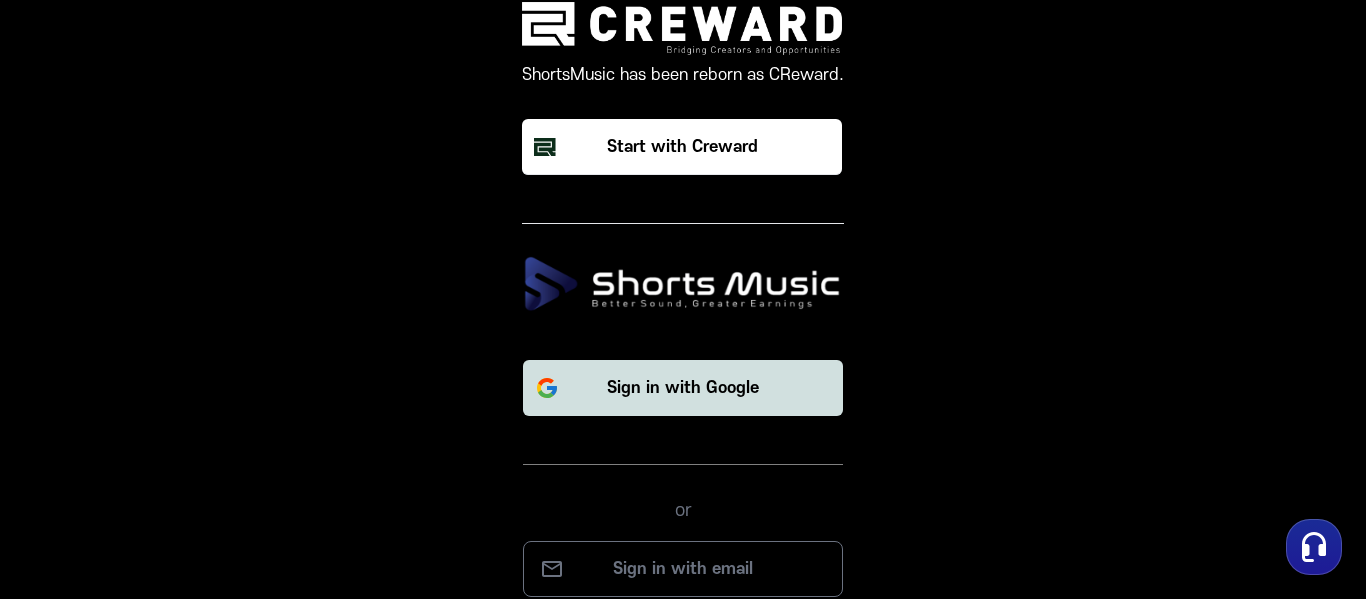 click on "Sign in with Google" at bounding box center [683, 388] 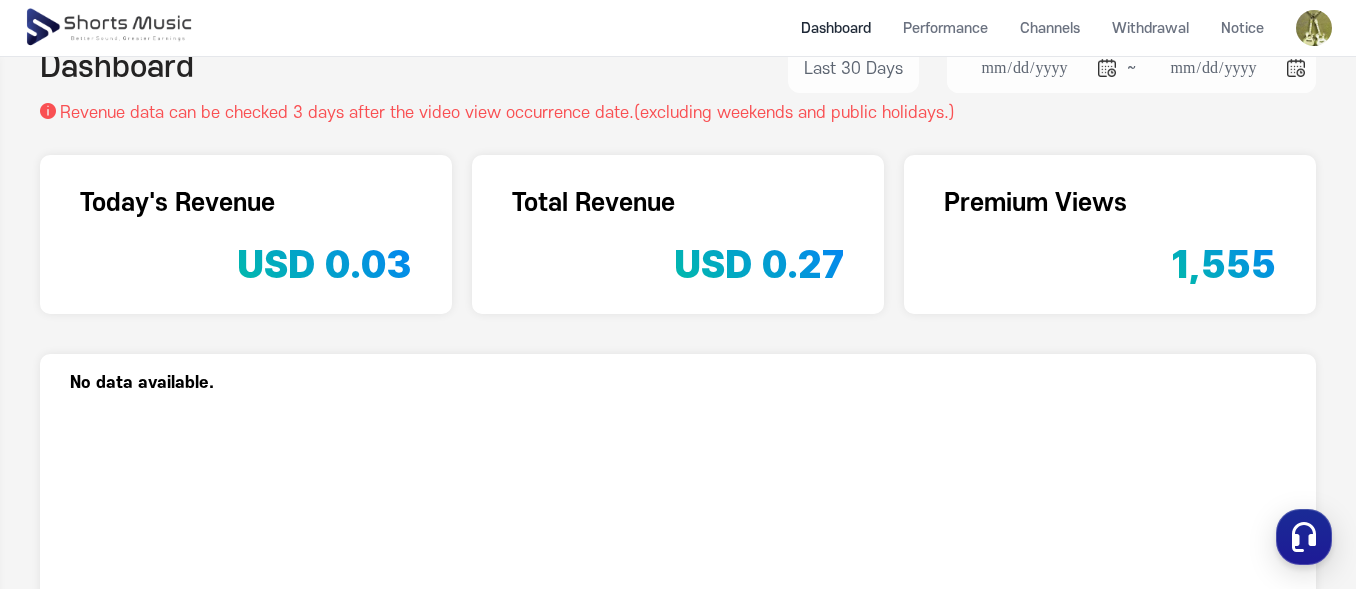 scroll, scrollTop: 0, scrollLeft: 0, axis: both 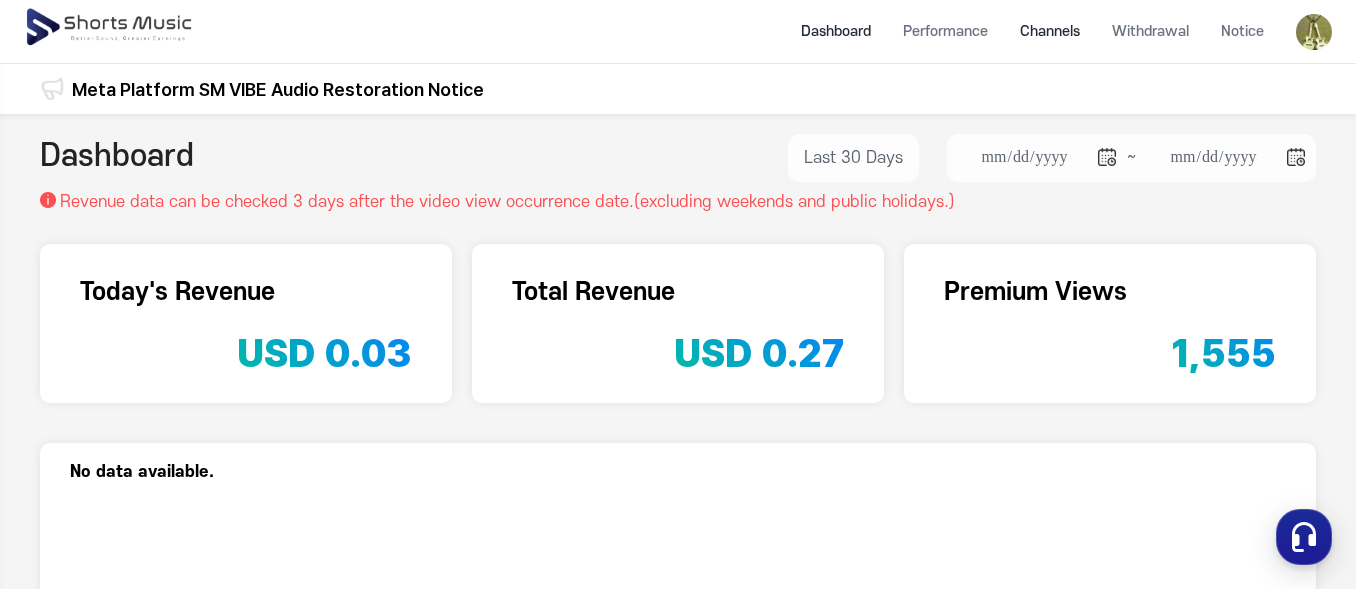 click on "Channels" at bounding box center (1050, 31) 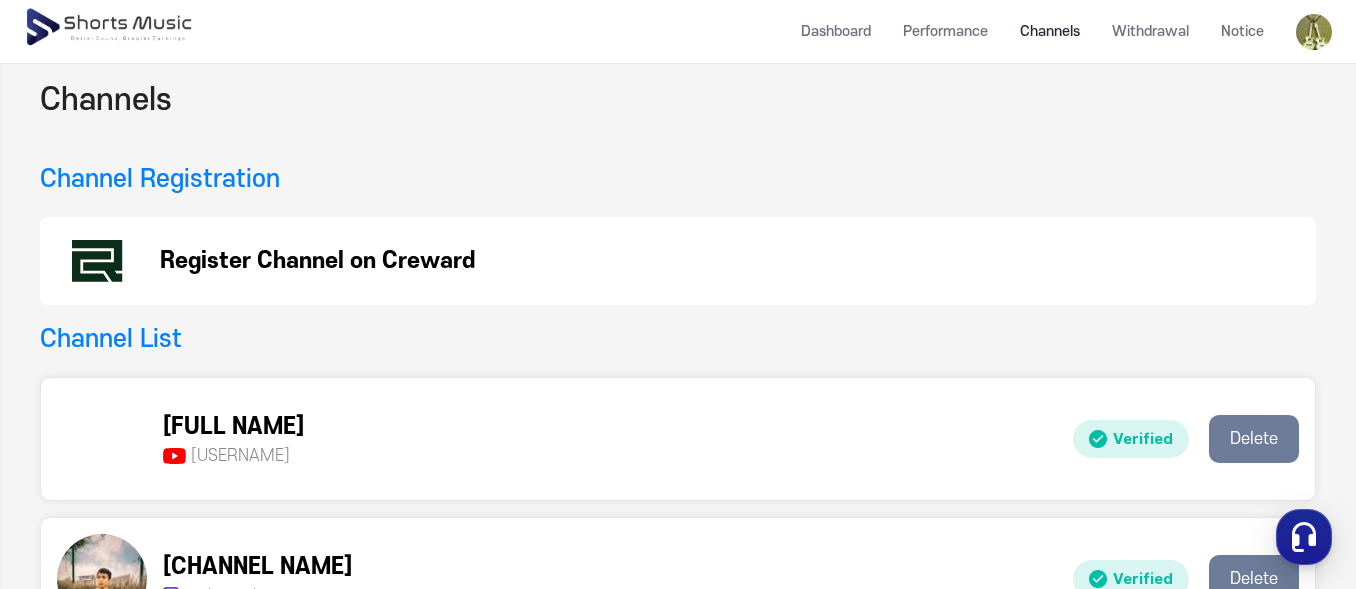 scroll, scrollTop: 0, scrollLeft: 0, axis: both 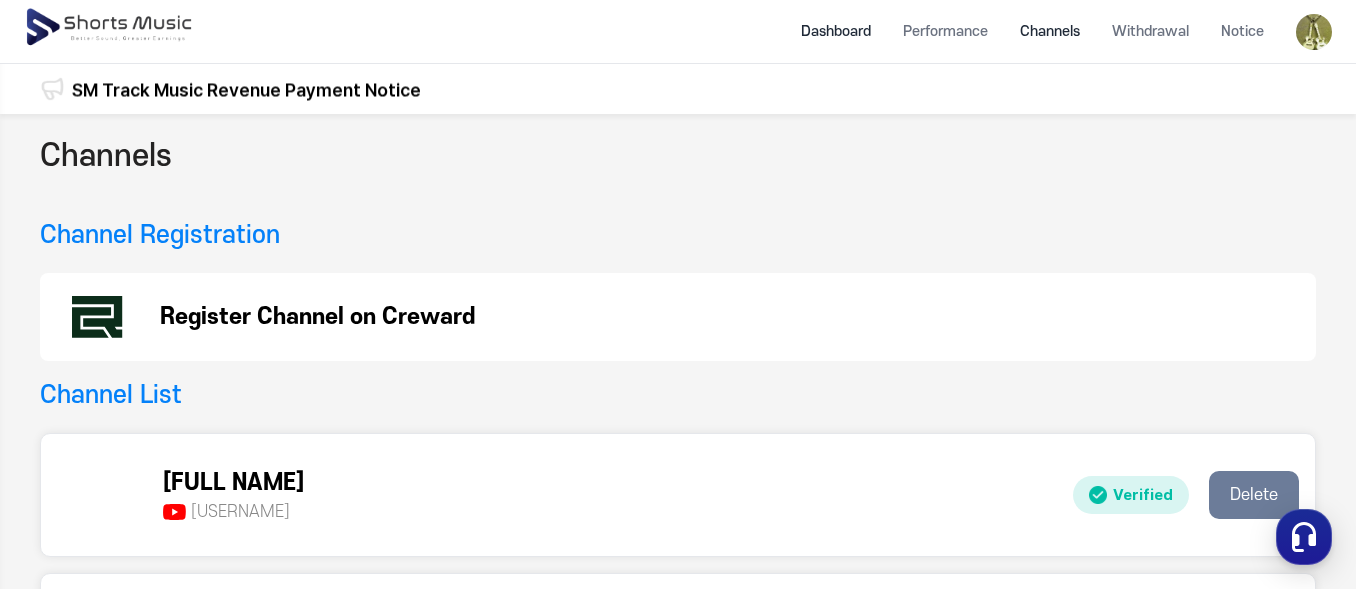 click on "Dashboard" at bounding box center (836, 31) 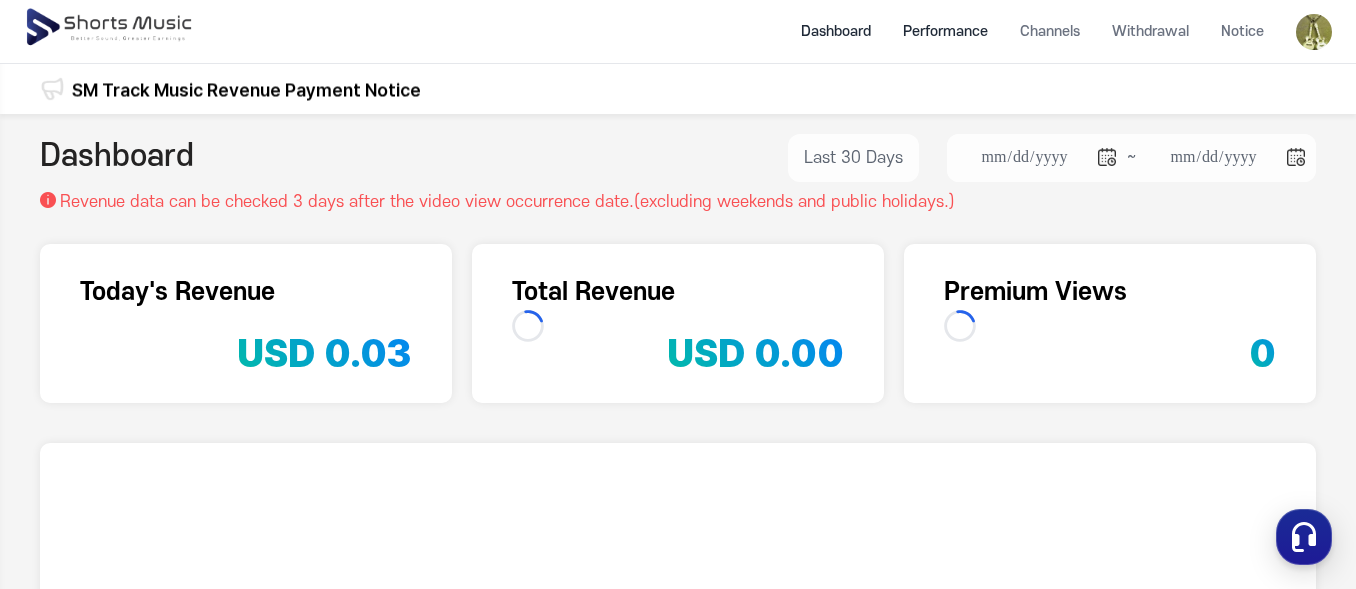 click on "Performance" at bounding box center [945, 31] 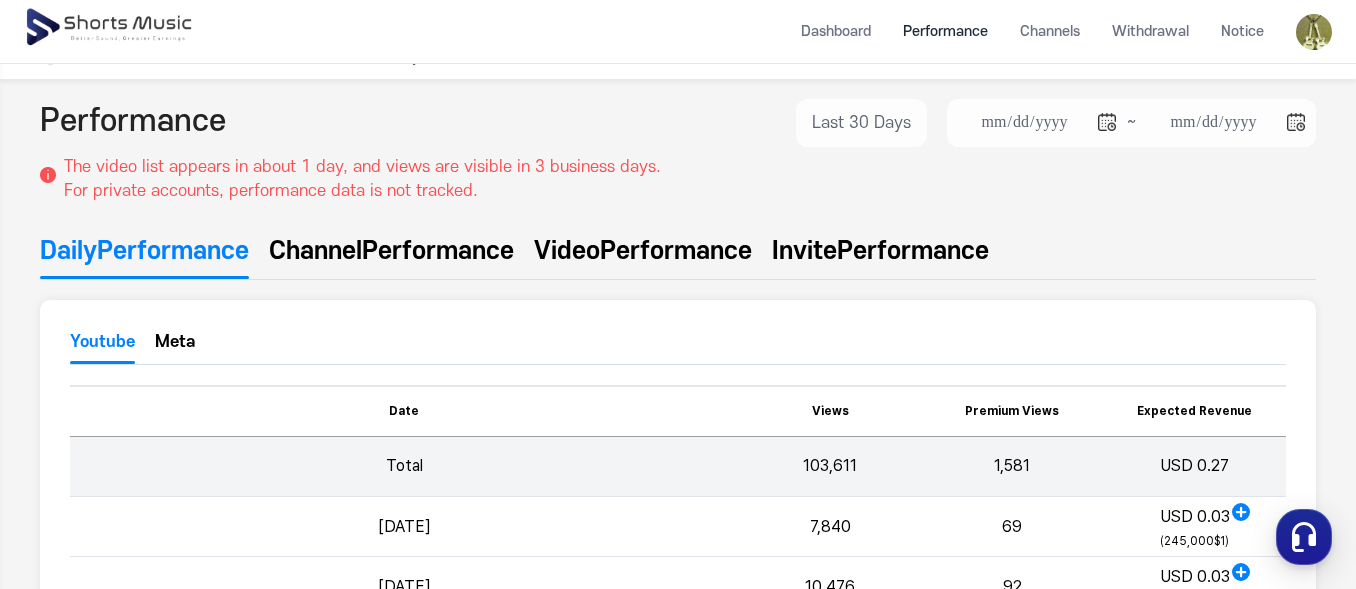 scroll, scrollTop: 0, scrollLeft: 0, axis: both 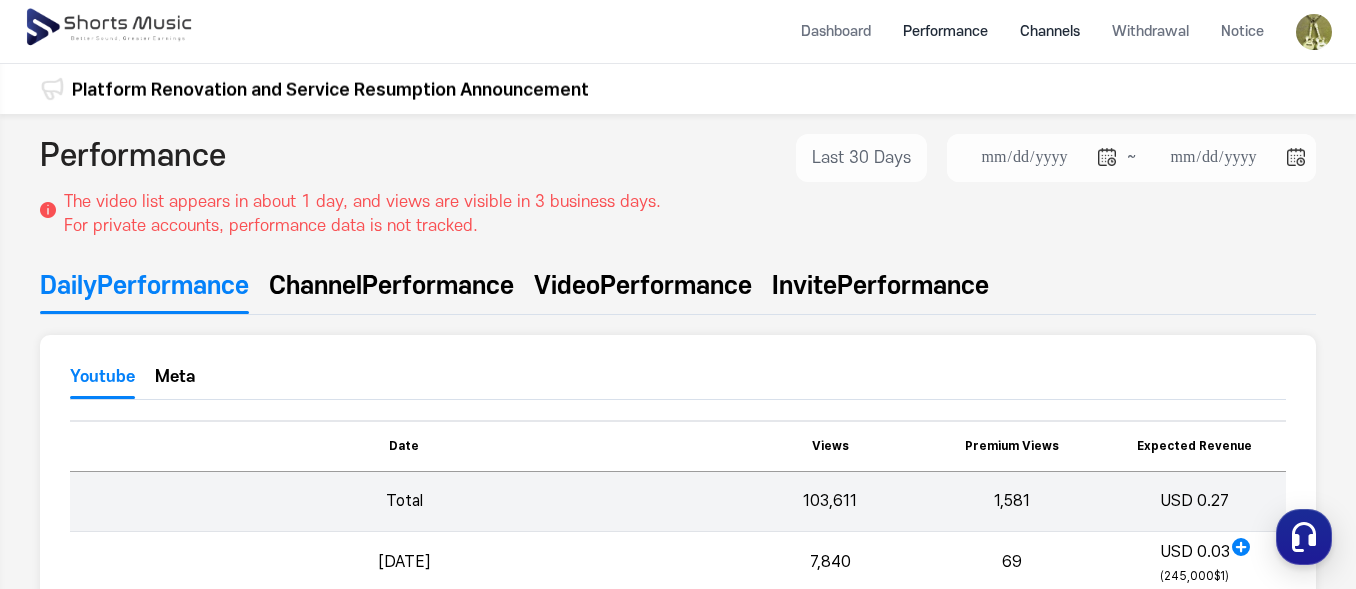 click on "Channels" at bounding box center (1050, 31) 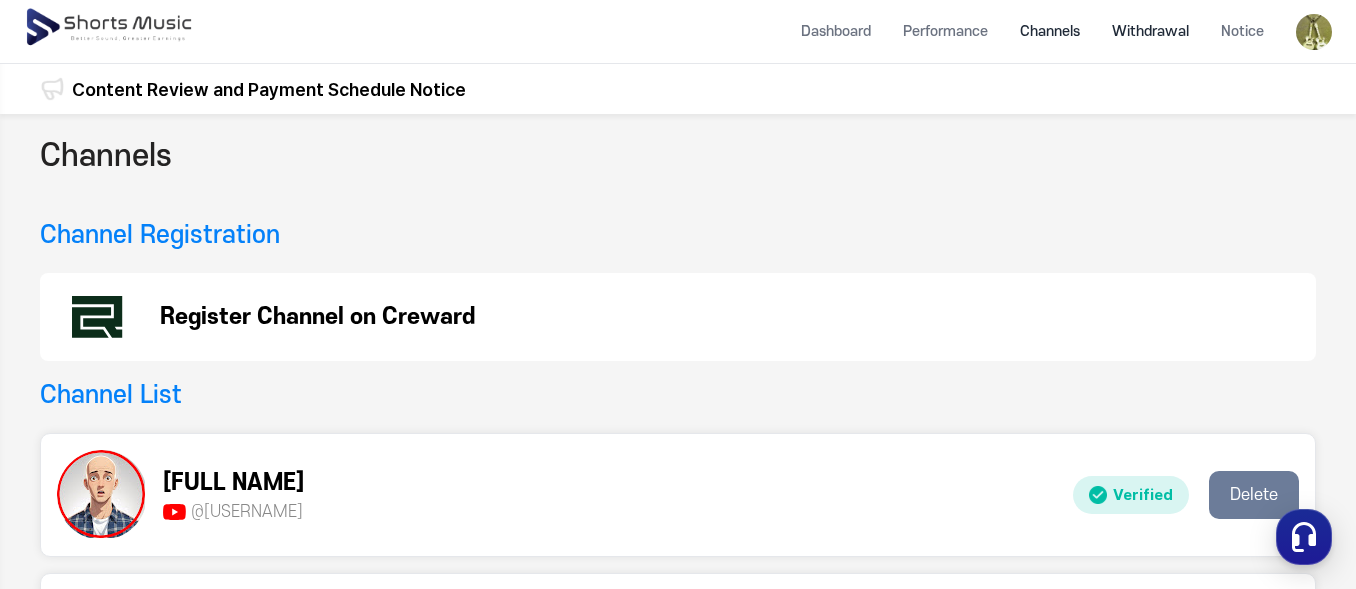 click on "Withdrawal" at bounding box center (1150, 31) 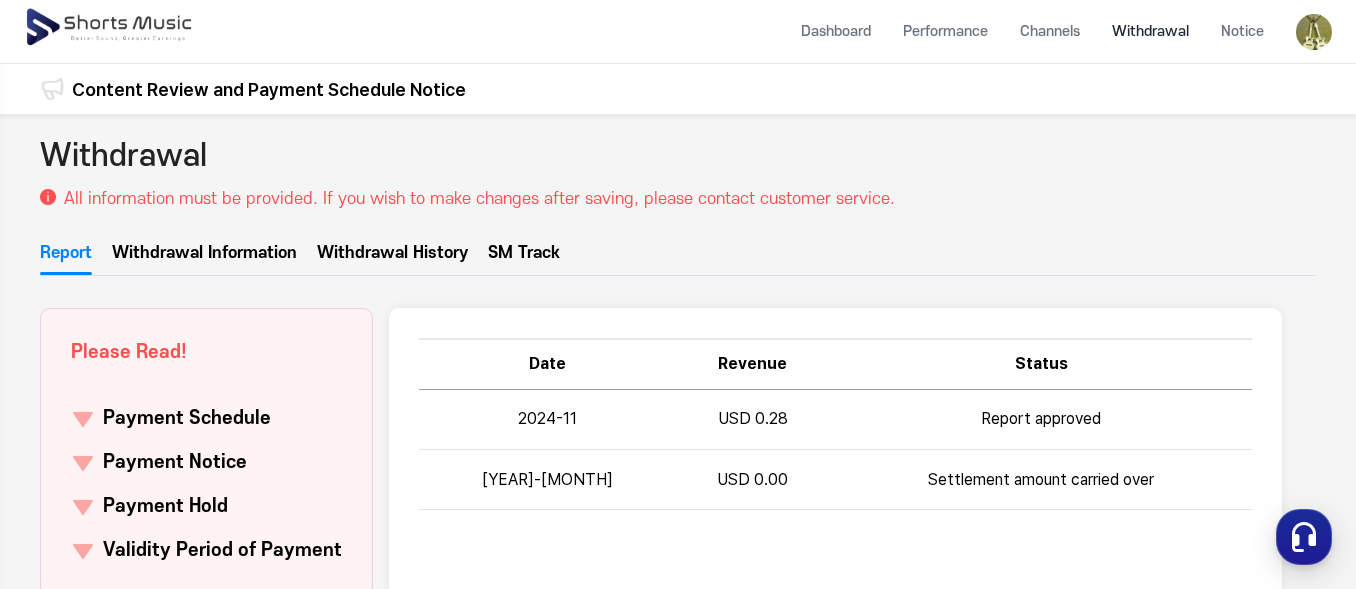 click on "Notice" at bounding box center (1242, 31) 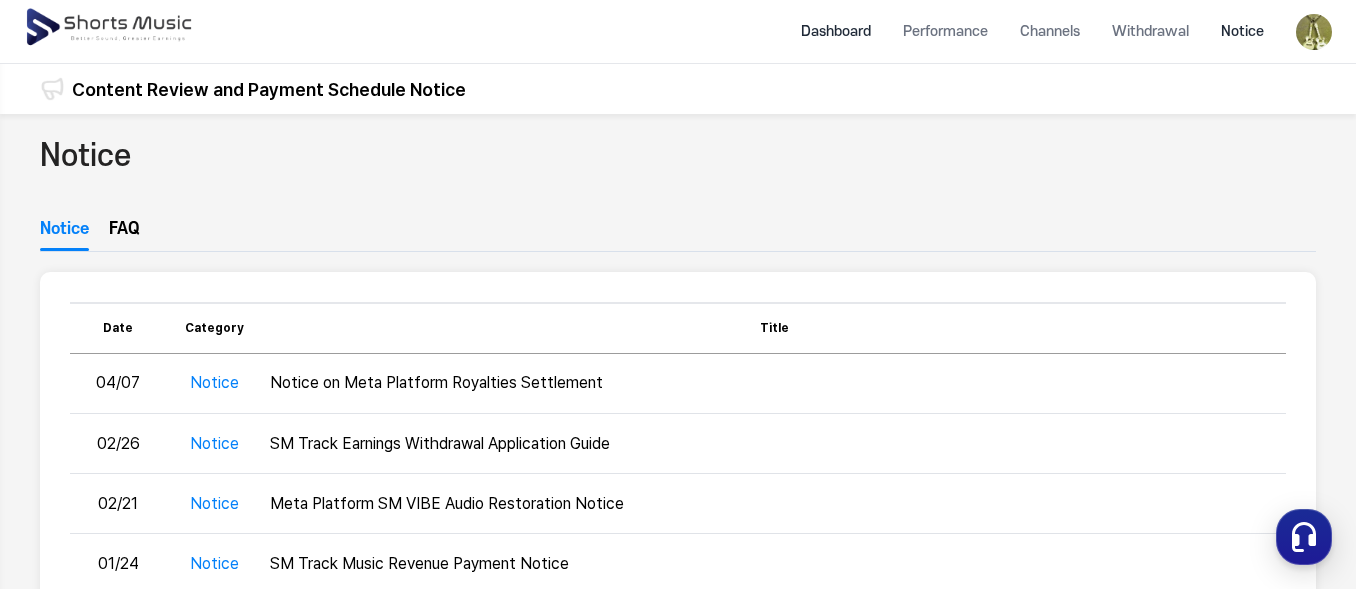 click on "Dashboard" at bounding box center [836, 31] 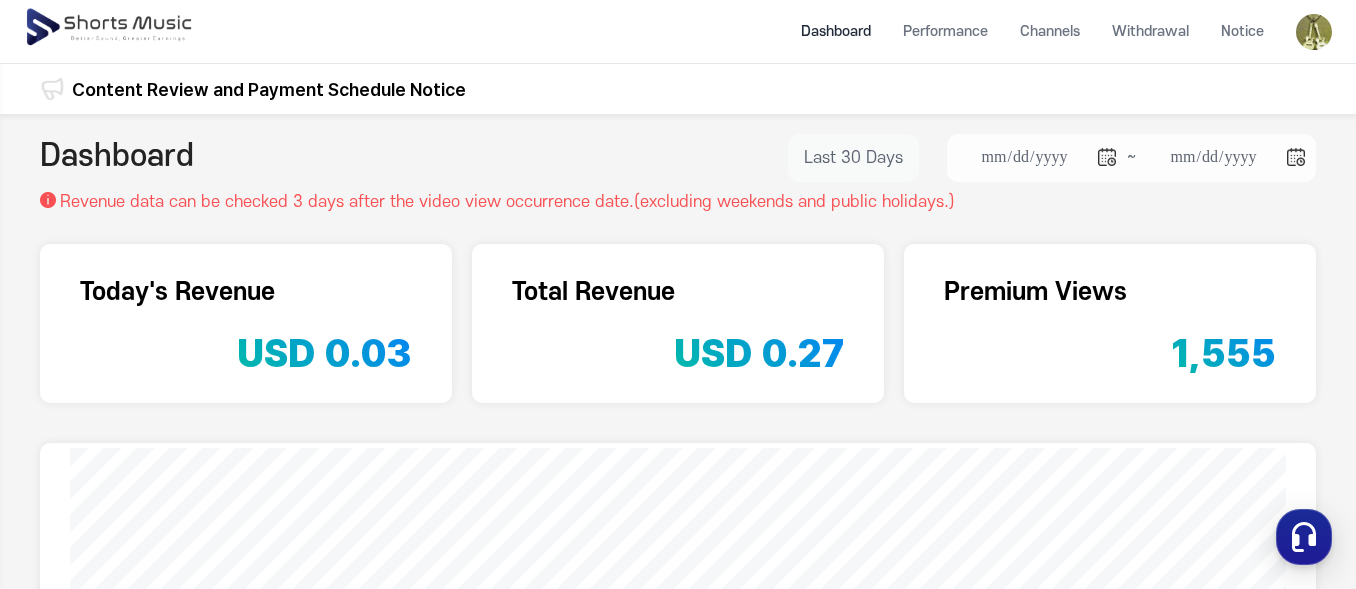 click on "Last 30 Days" at bounding box center [853, 158] 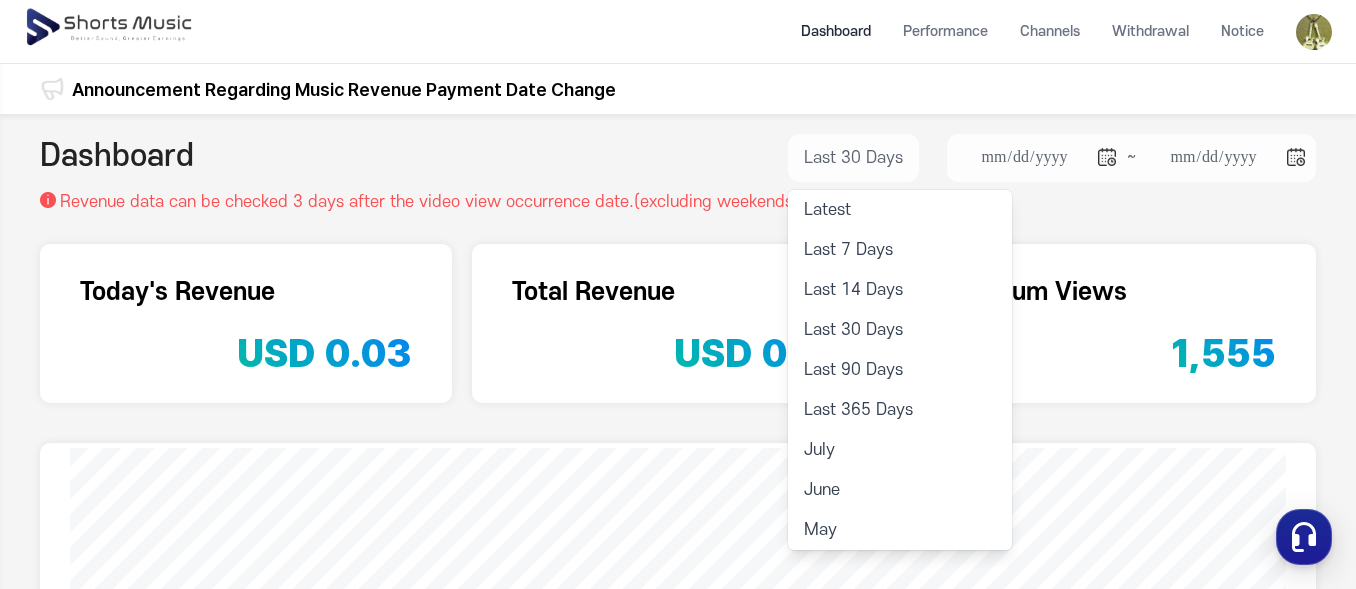 click on "Dashboard" at bounding box center [117, 158] 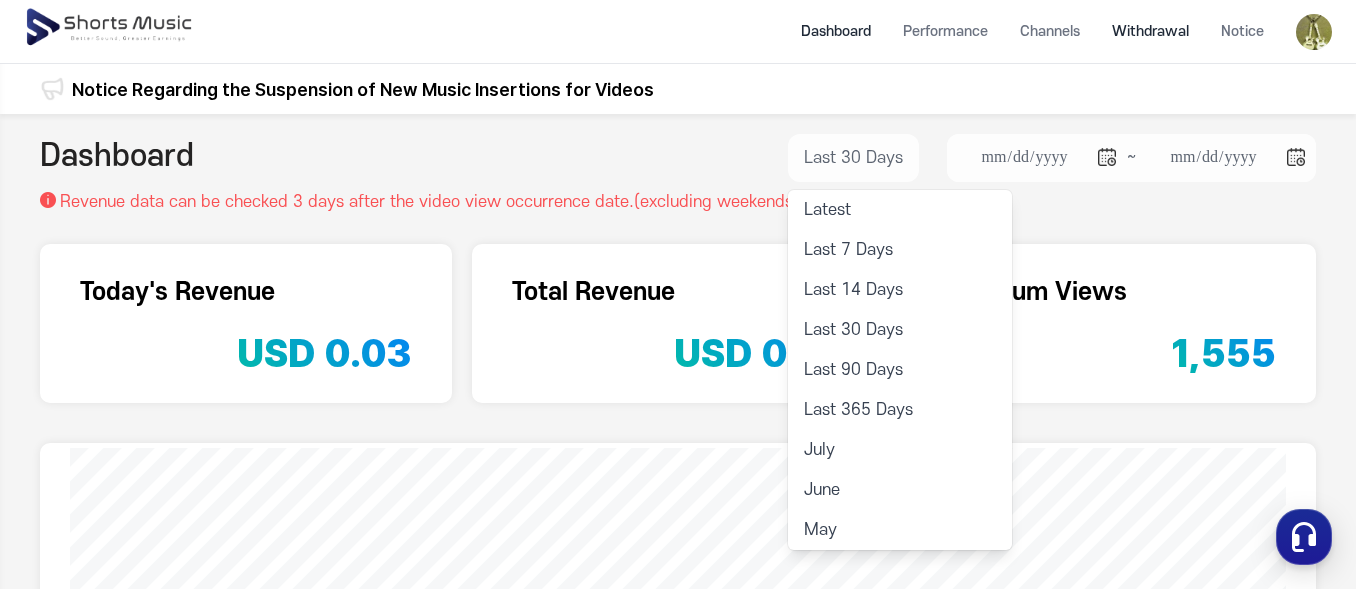 click on "Withdrawal" at bounding box center [1150, 31] 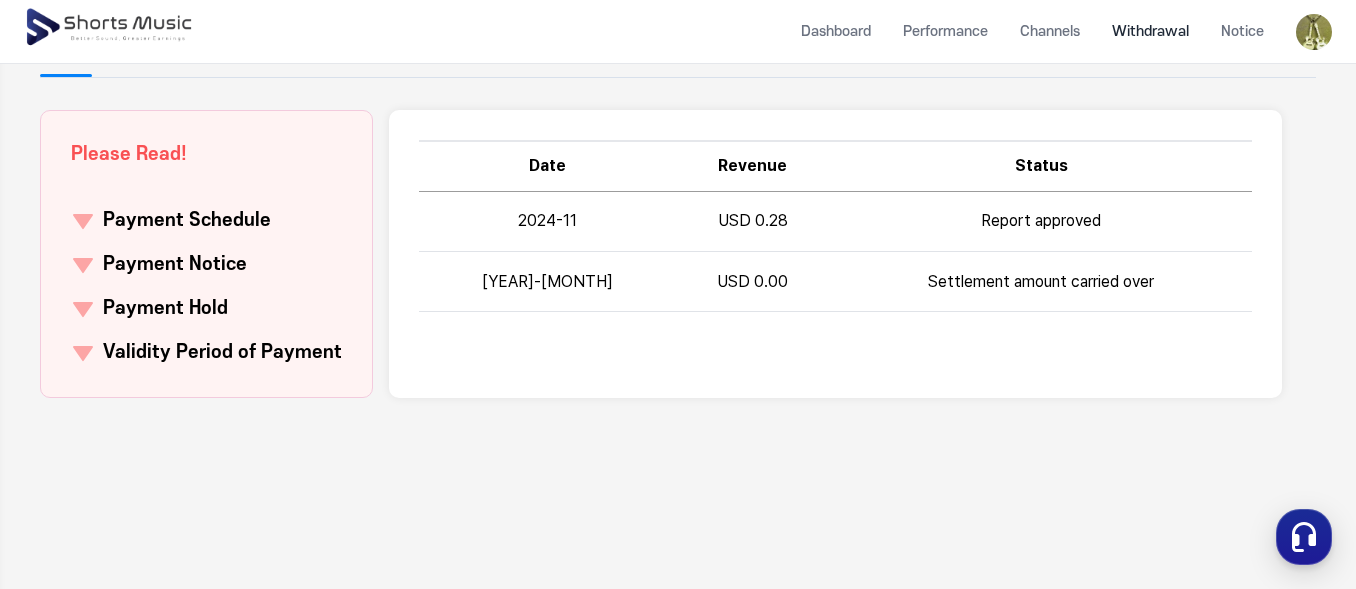 scroll, scrollTop: 200, scrollLeft: 0, axis: vertical 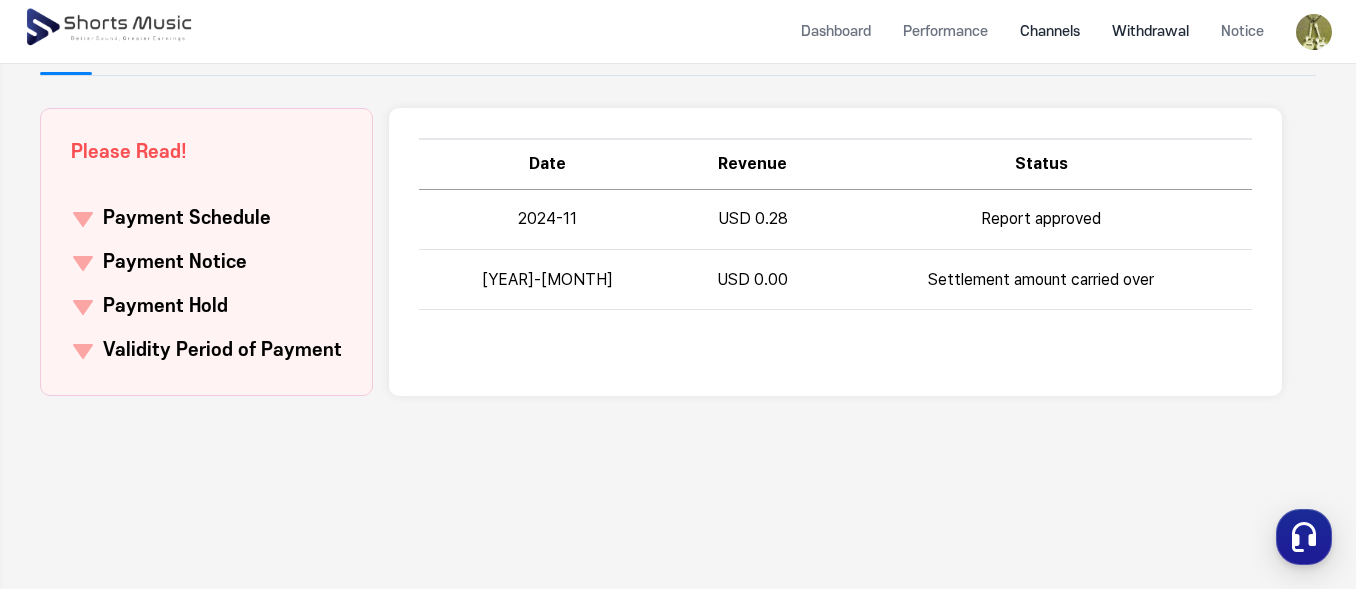 click on "Channels" at bounding box center [1050, 31] 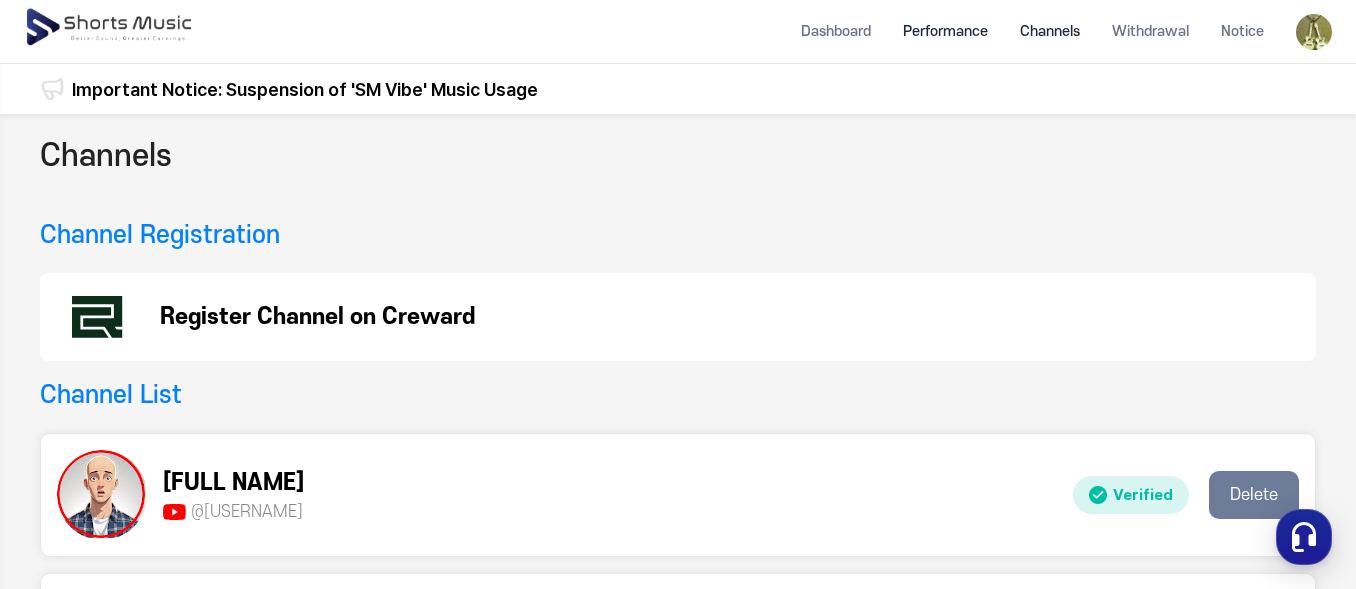 click on "Performance" at bounding box center [945, 31] 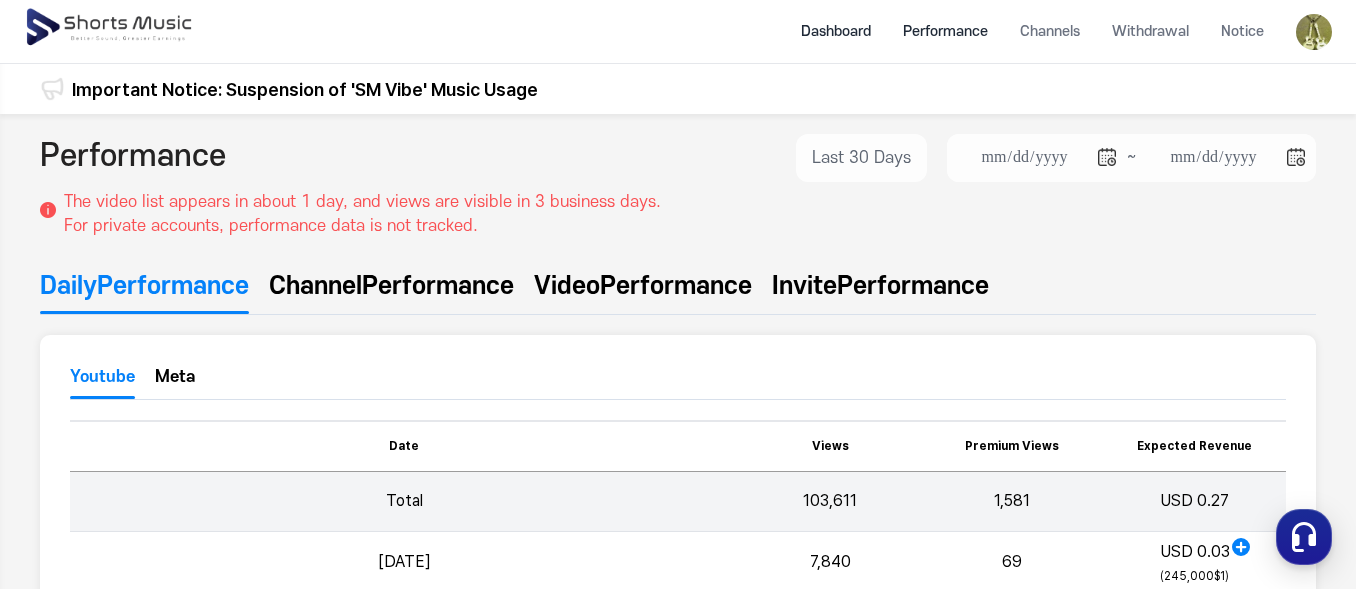 click on "Dashboard" at bounding box center [836, 31] 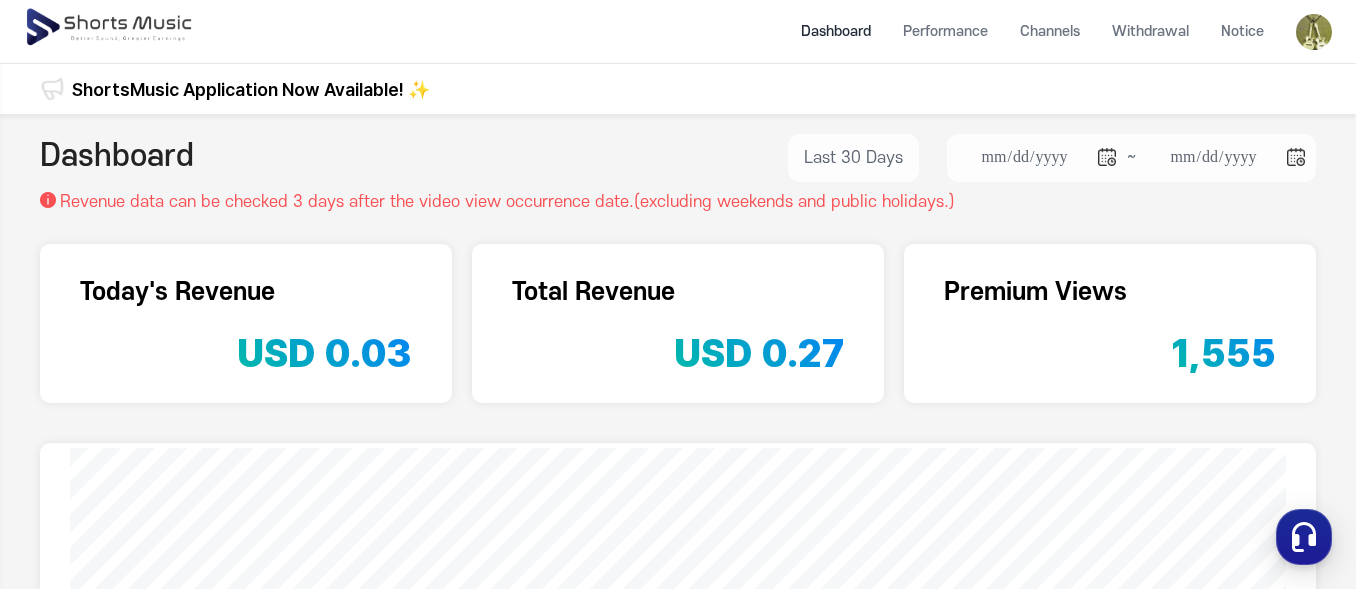 click at bounding box center (110, 28) 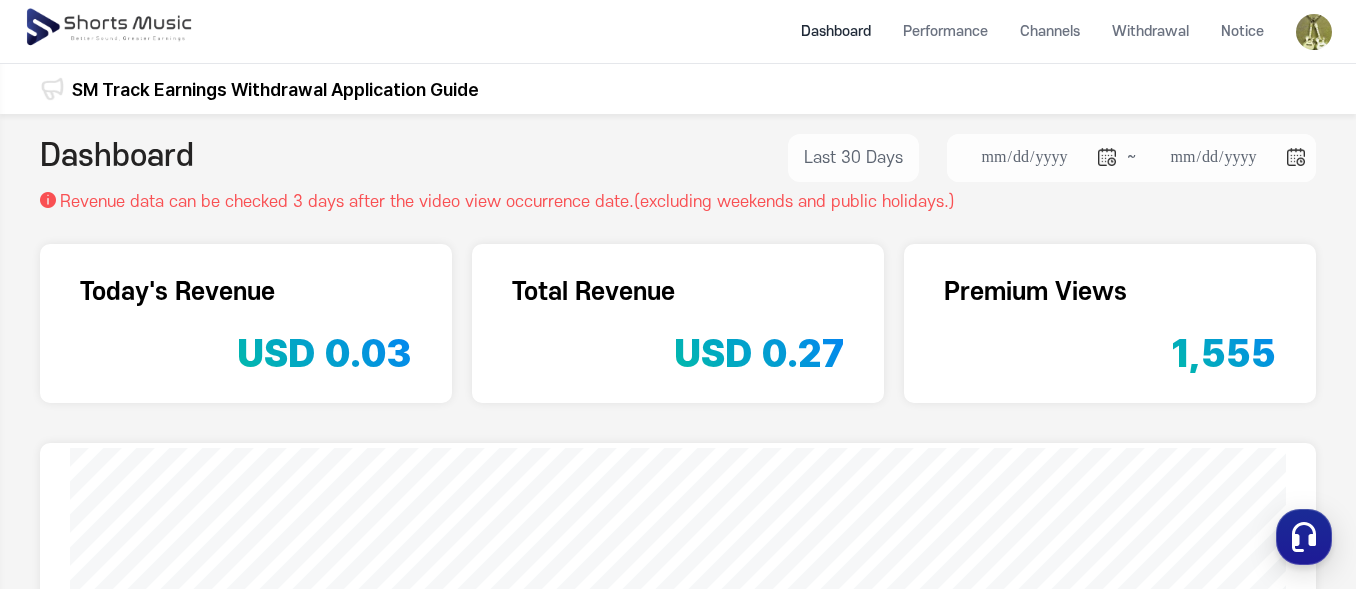 click on "SM Track Earnings Withdrawal Application Guide" at bounding box center (275, 89) 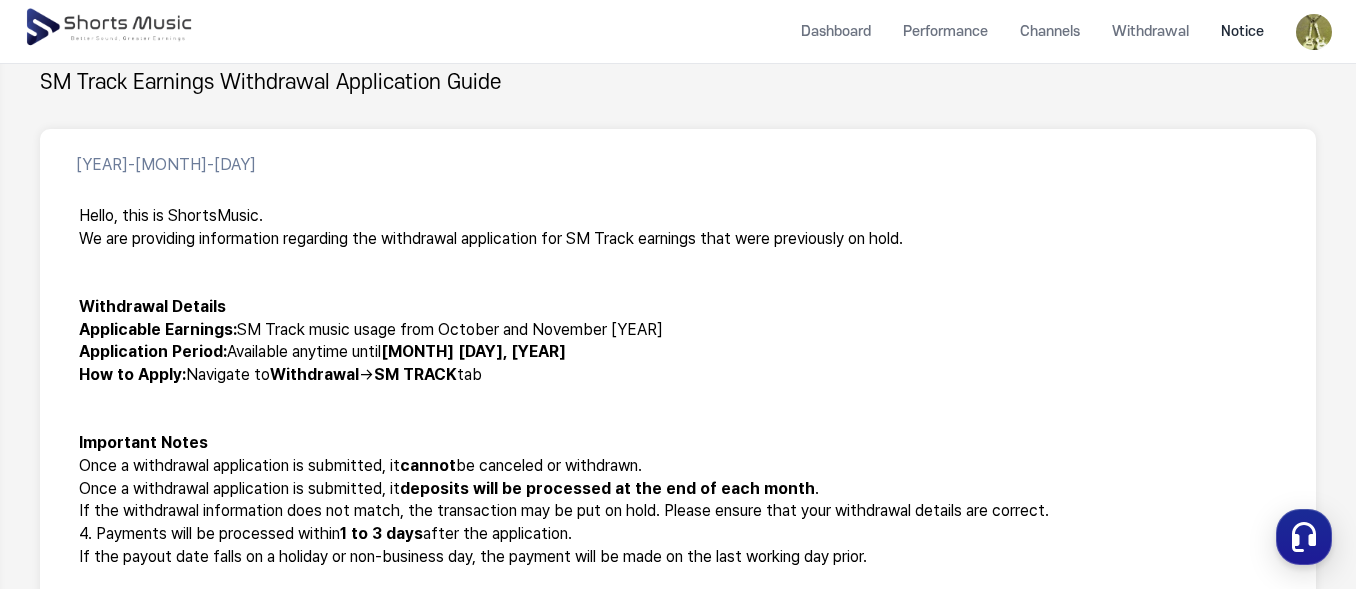 scroll, scrollTop: 300, scrollLeft: 0, axis: vertical 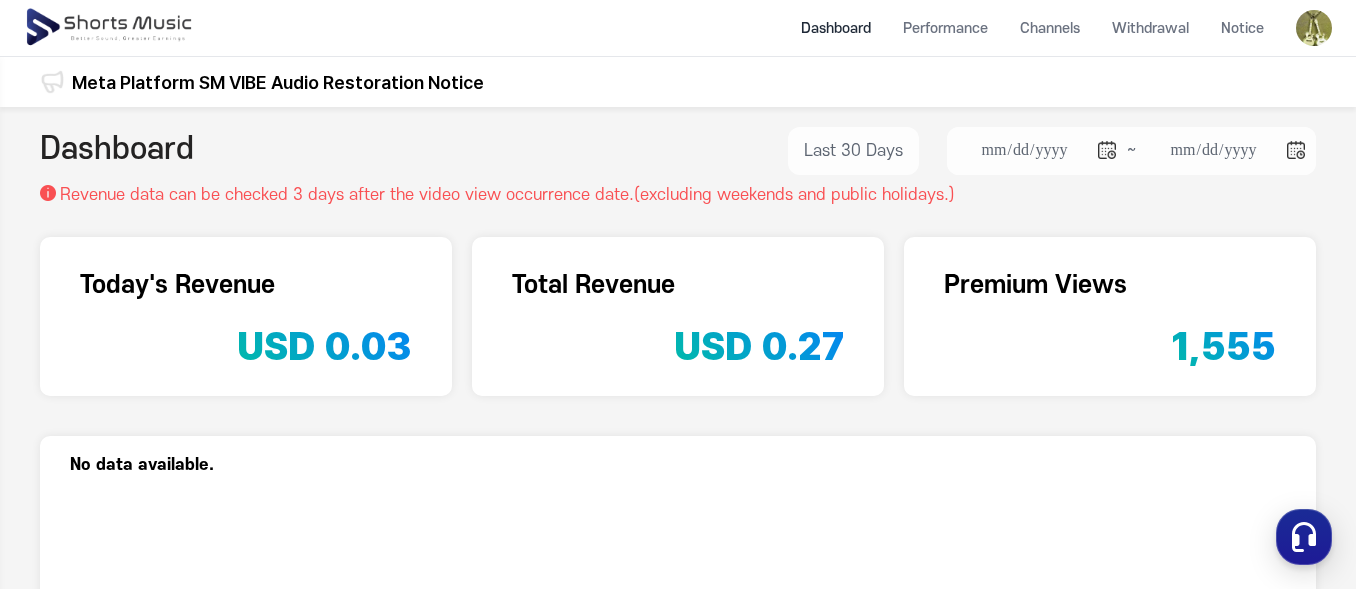 click at bounding box center (1314, 28) 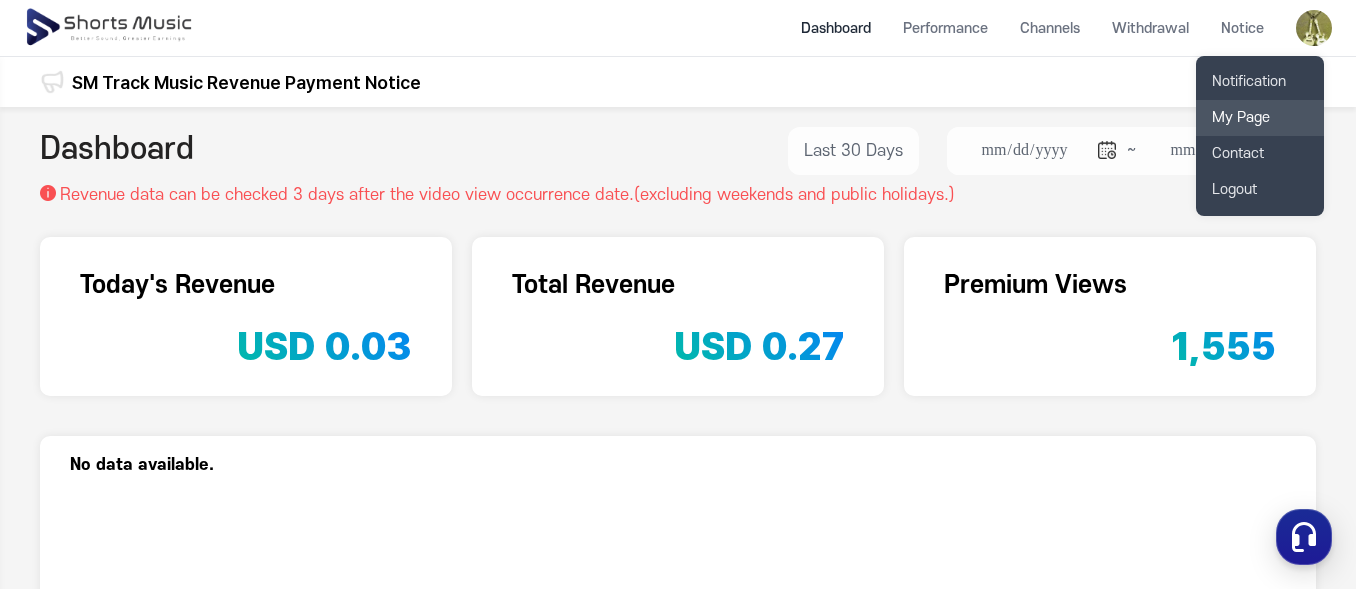 click on "My Page" at bounding box center (1260, 118) 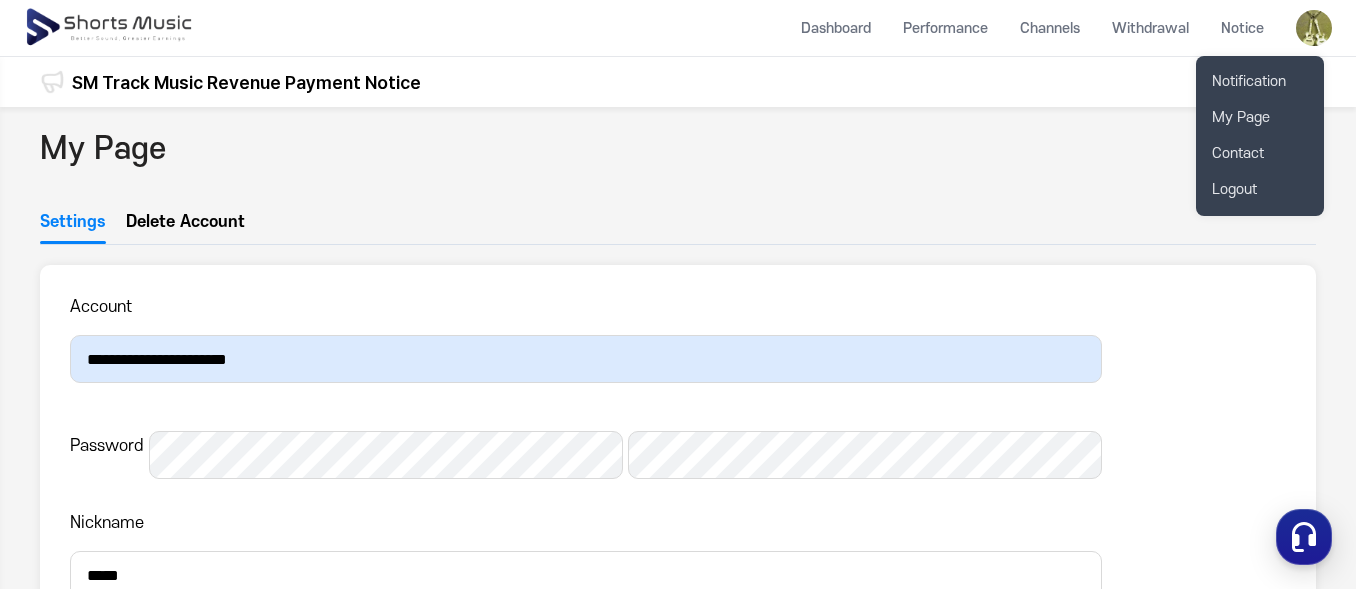 click at bounding box center (678, 294) 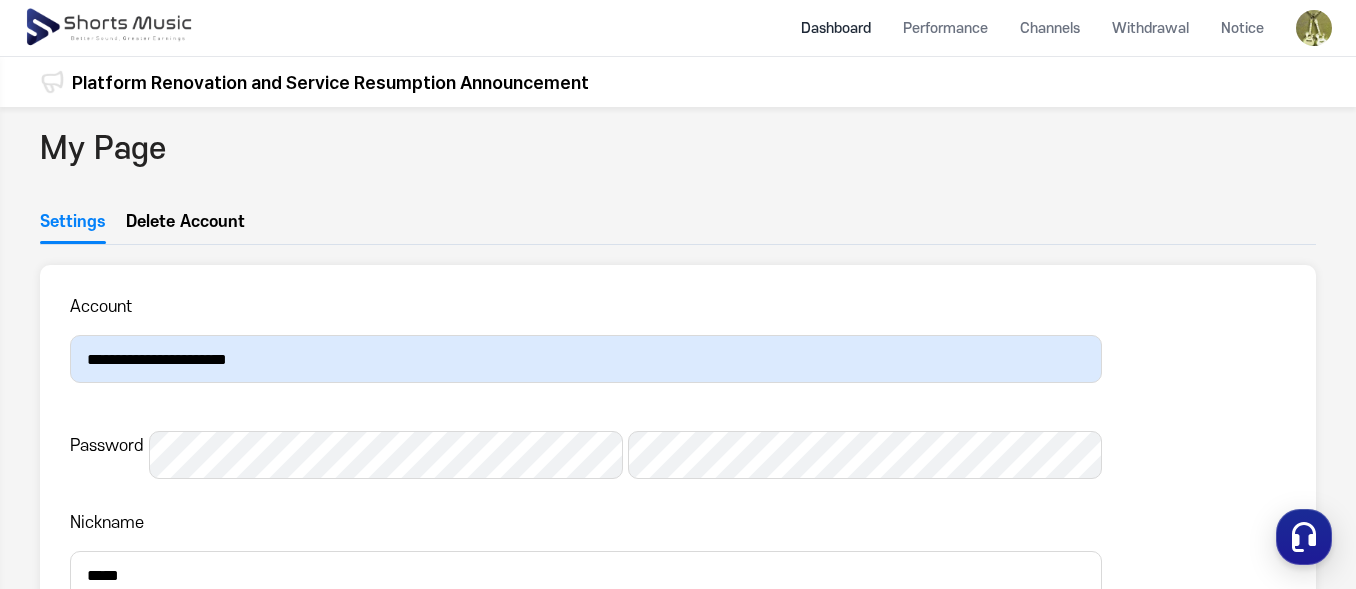 click on "Dashboard" at bounding box center (836, 28) 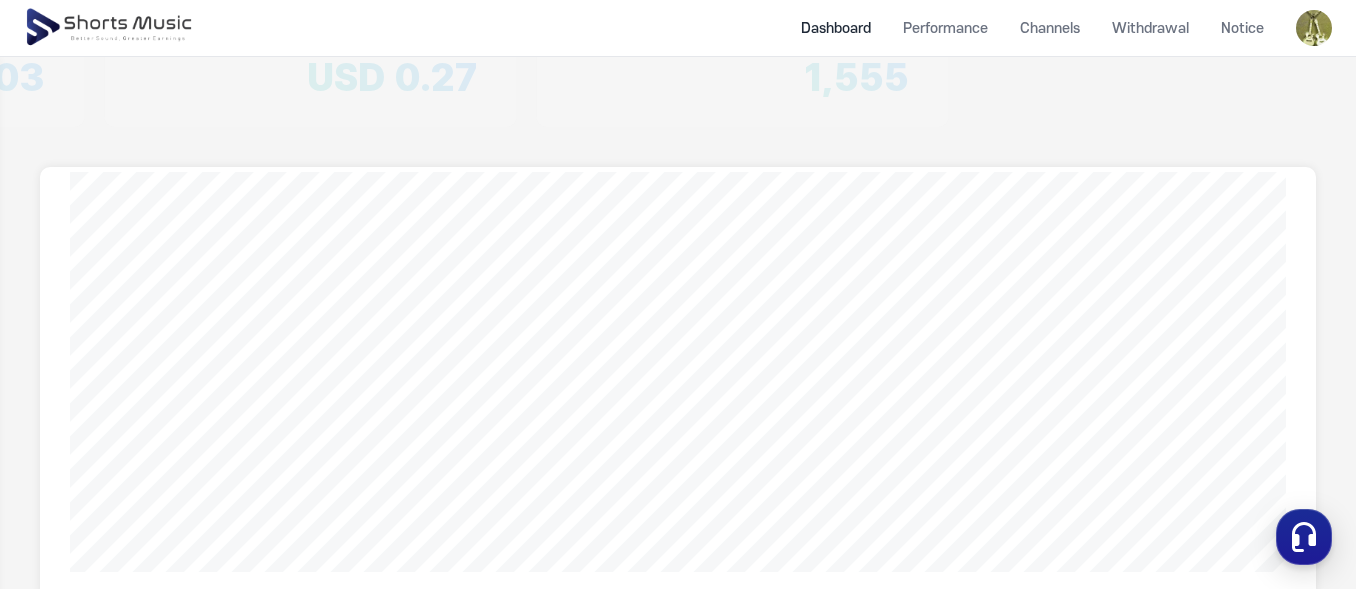 scroll, scrollTop: 0, scrollLeft: 0, axis: both 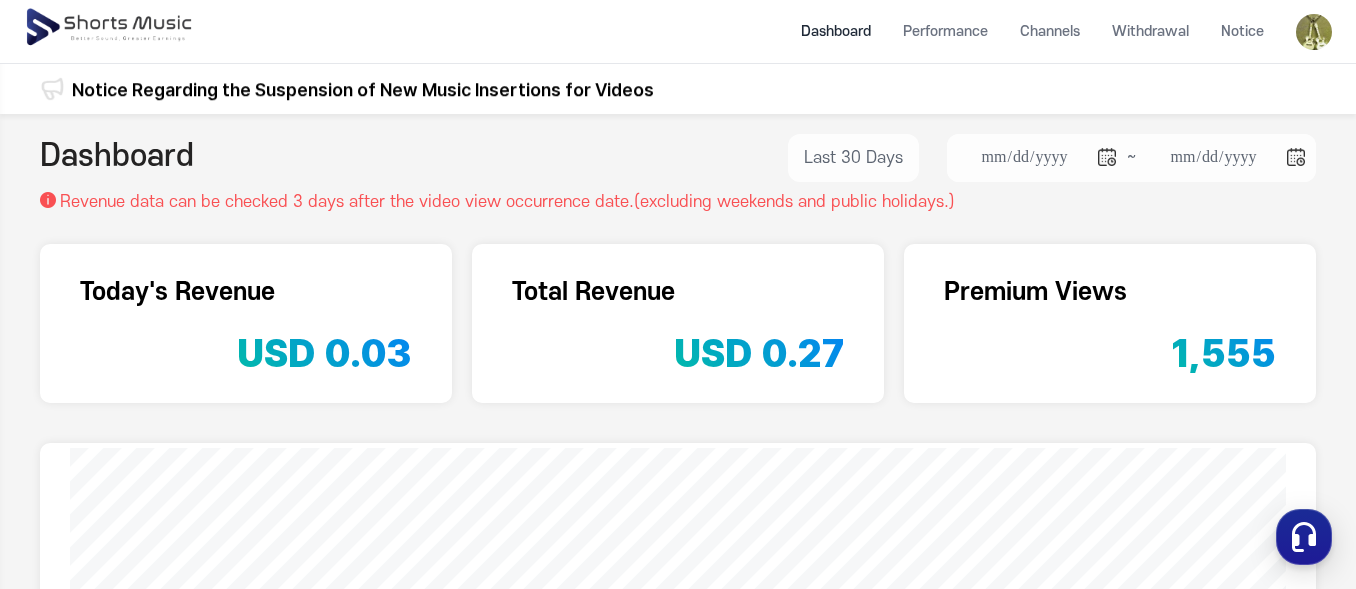 click at bounding box center [110, 28] 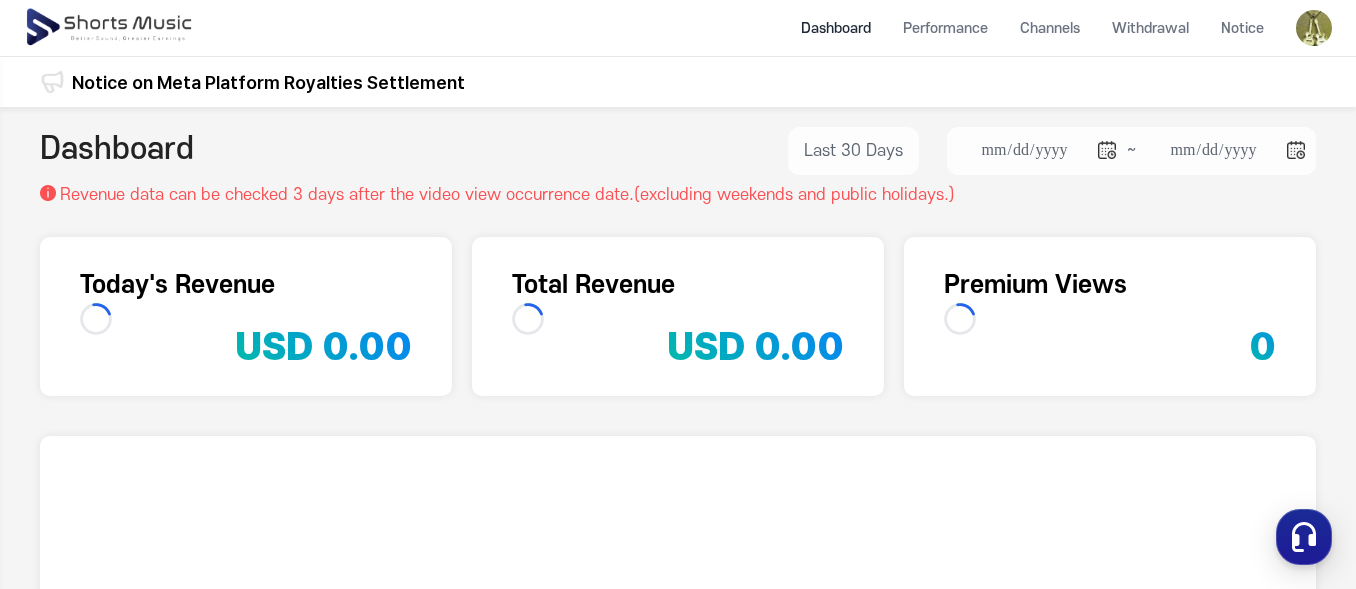 scroll, scrollTop: 0, scrollLeft: 0, axis: both 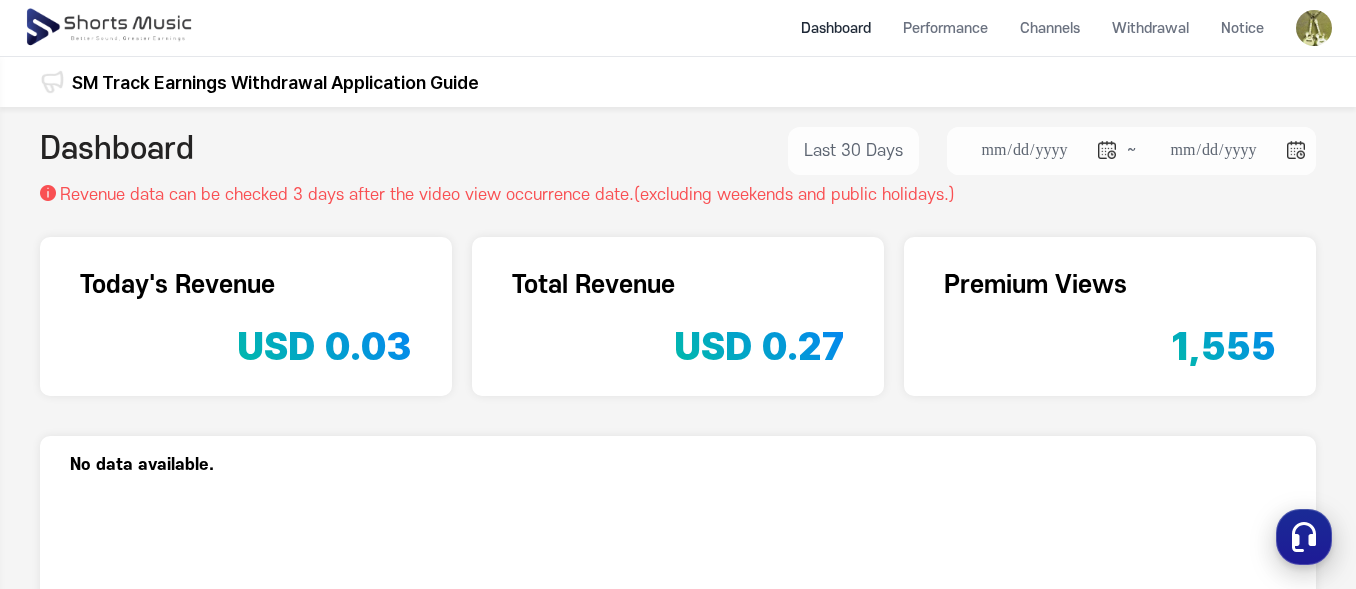 click at bounding box center [1304, 537] 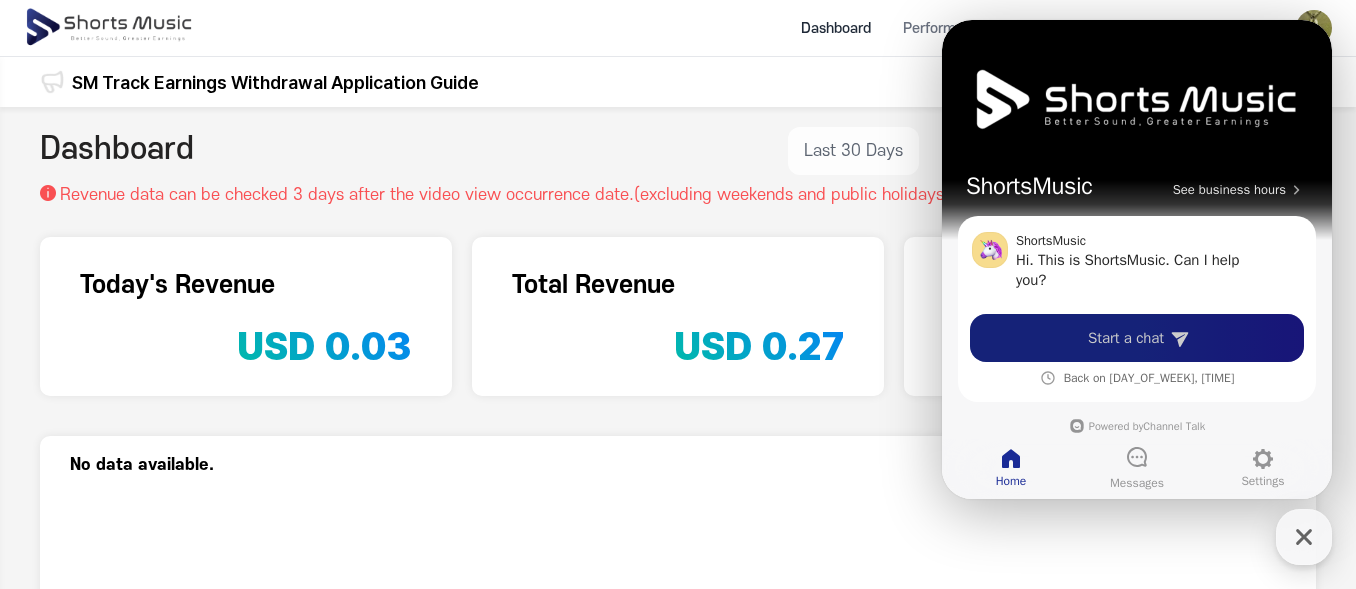 click on "Start a chat" at bounding box center (1137, 338) 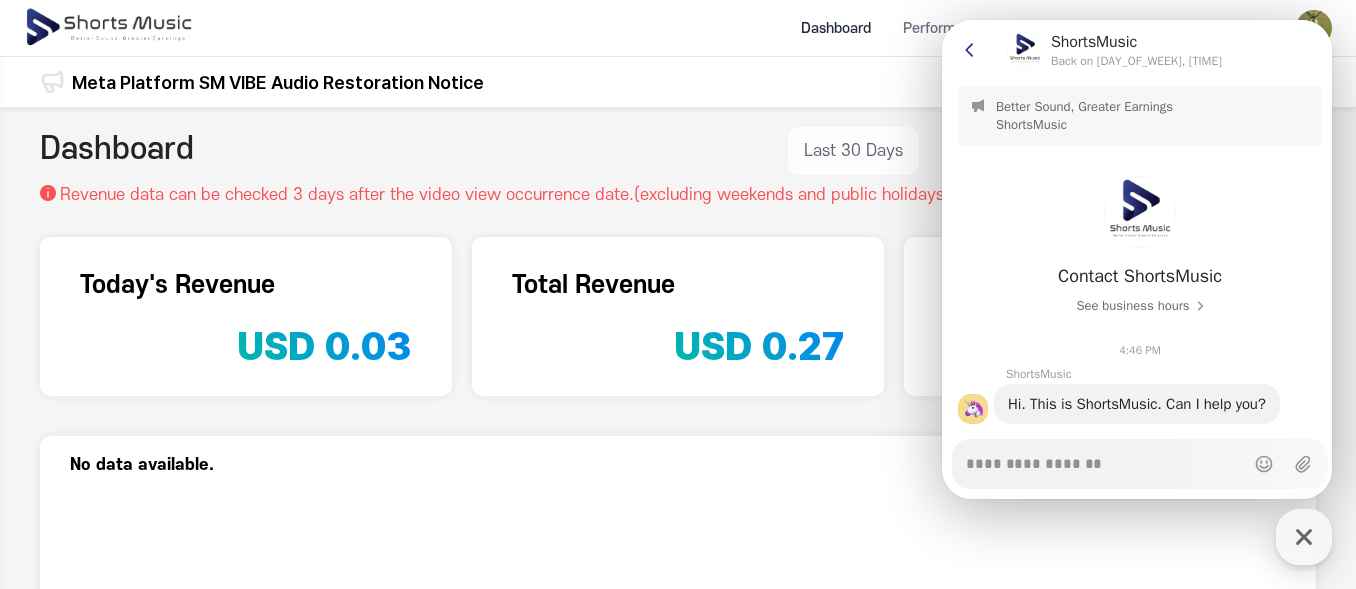 click on "Messenger Input Textarea" at bounding box center (1105, 457) 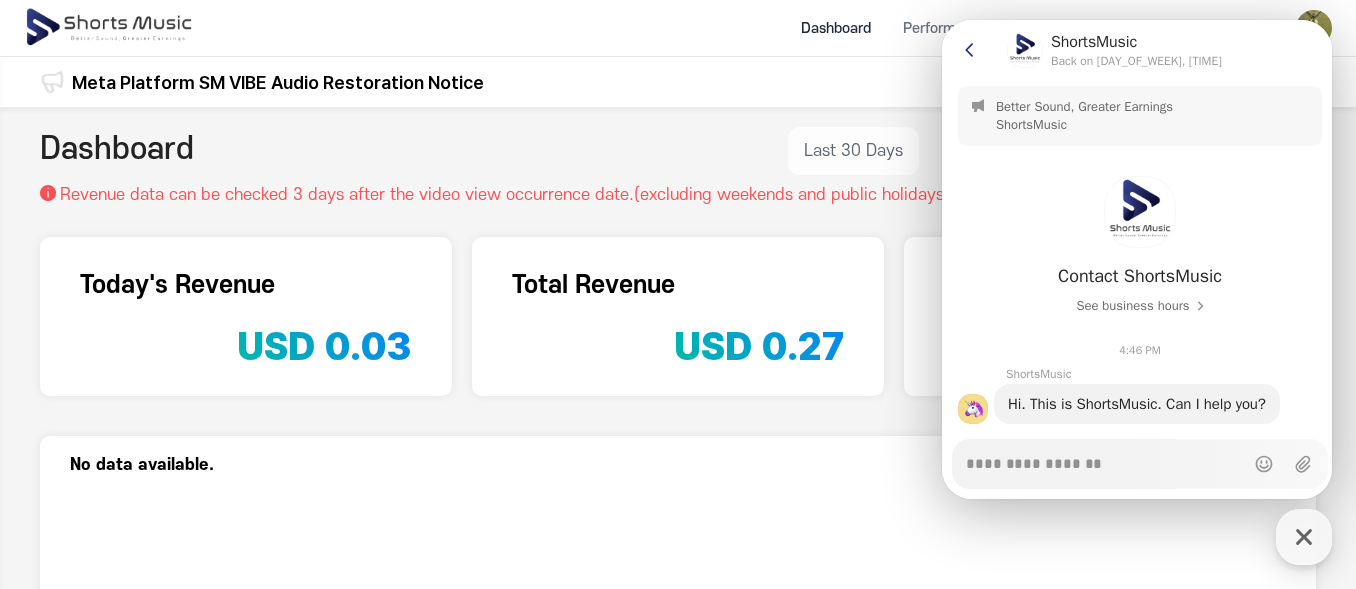 type on "*" 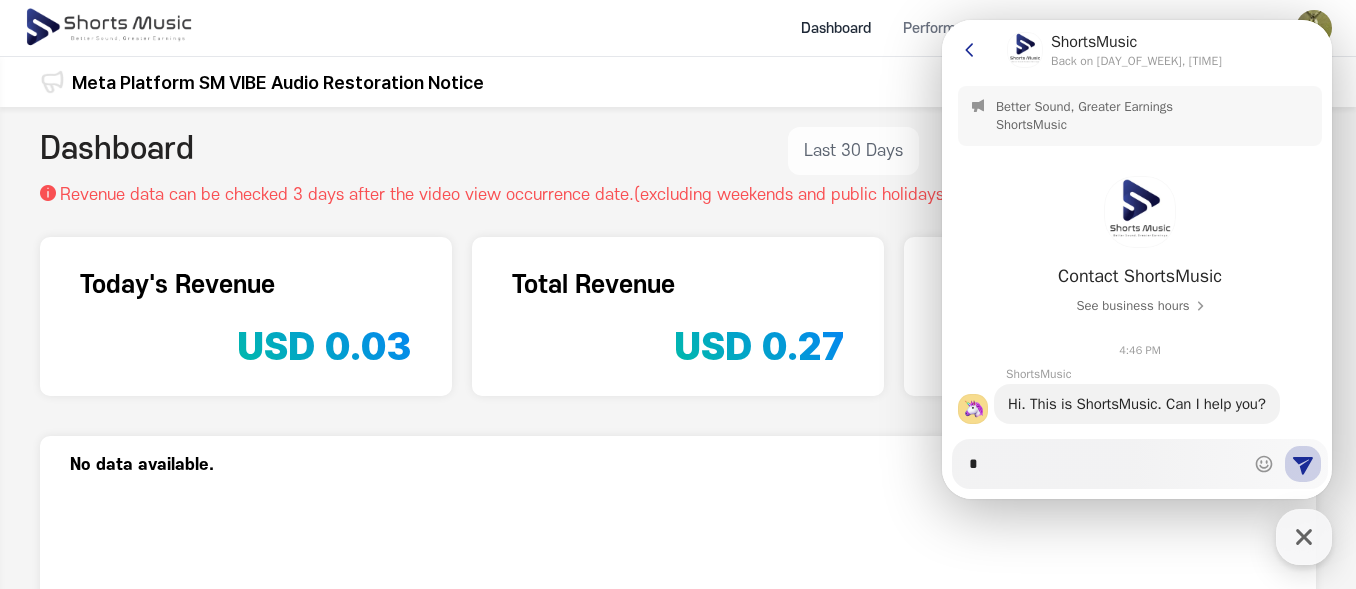 type on "*" 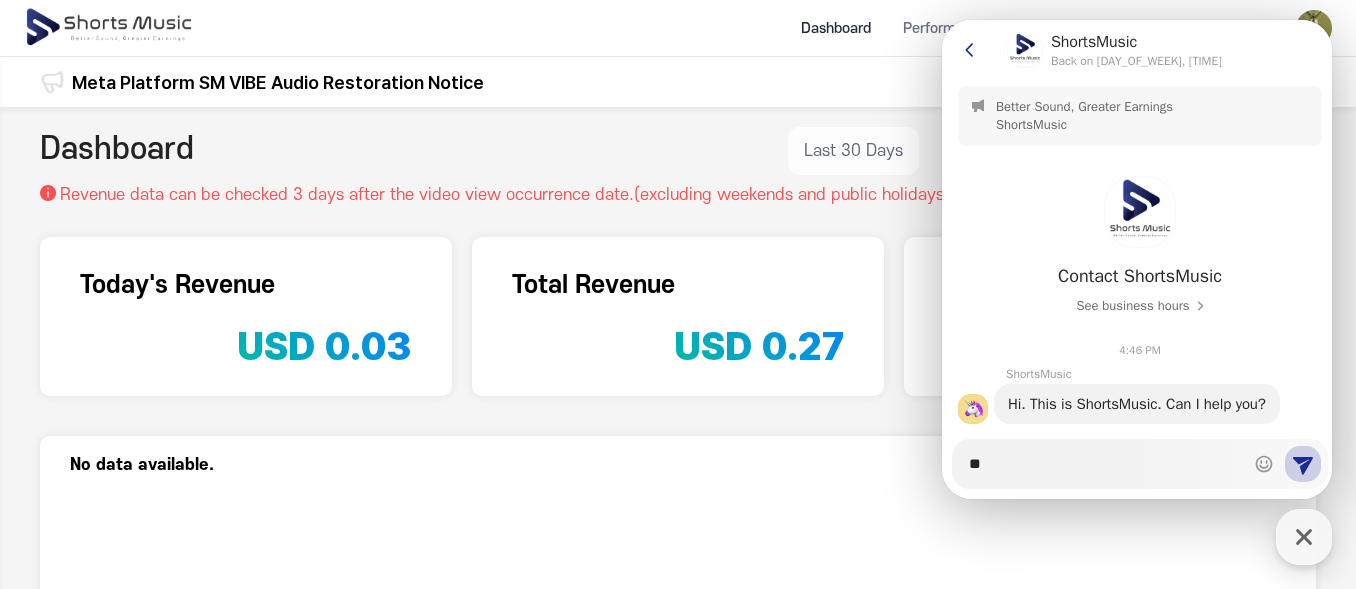 type on "*" 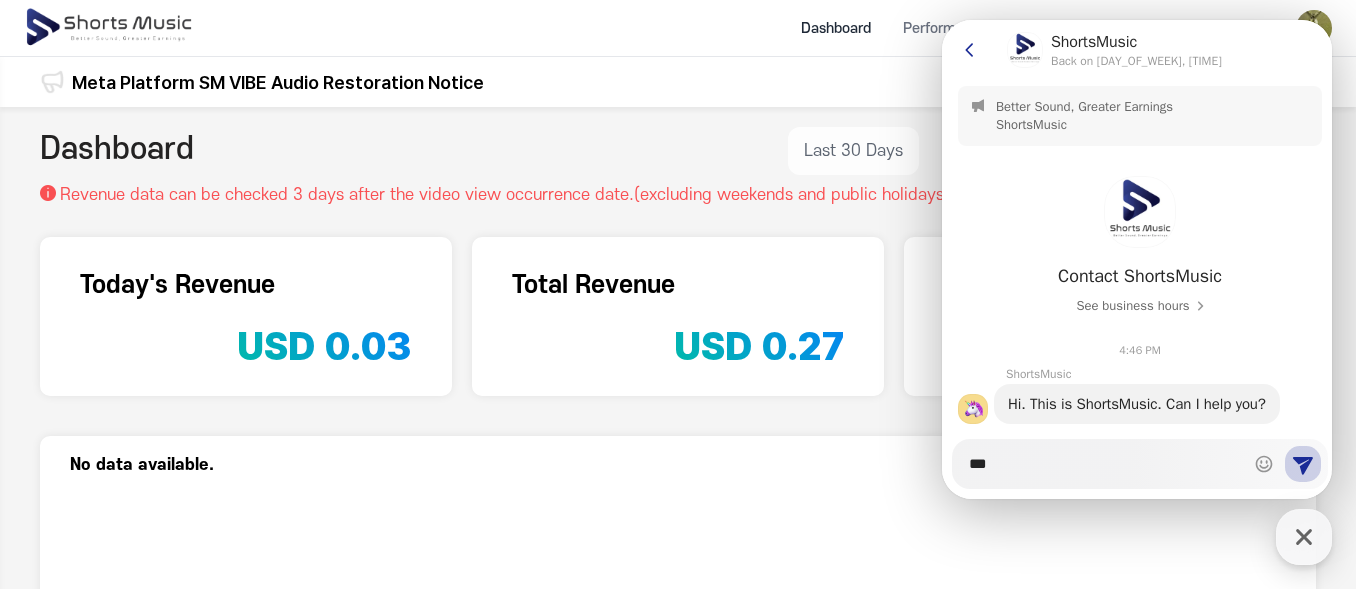 type on "*" 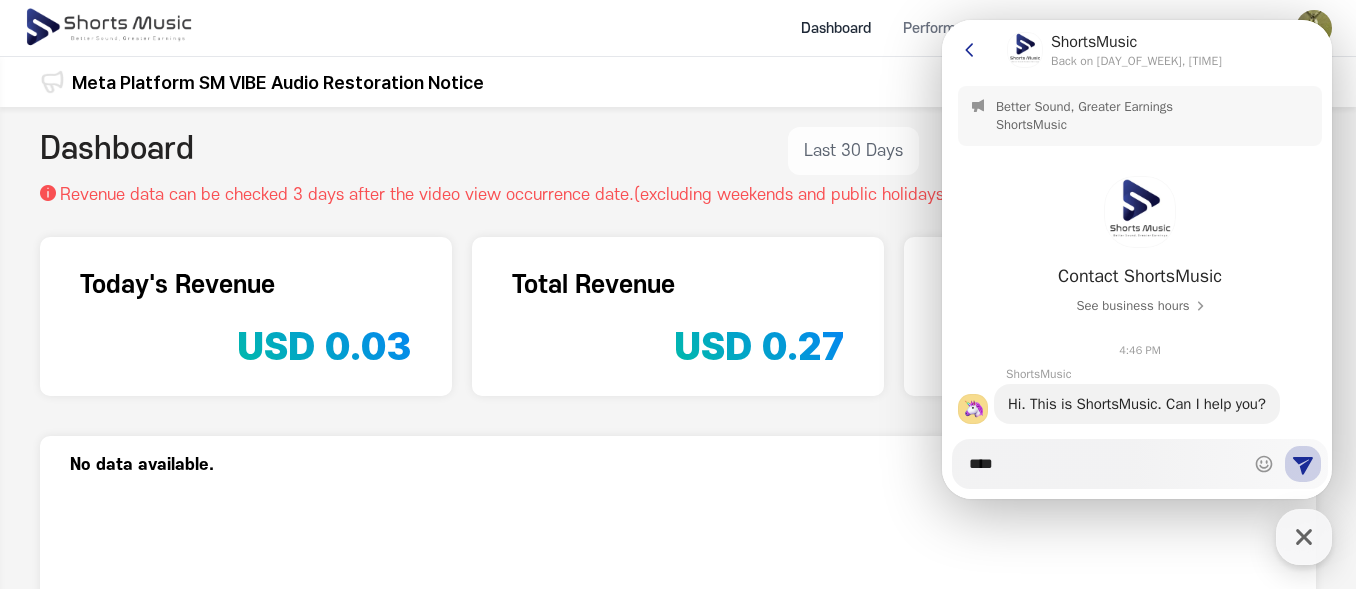 type on "*" 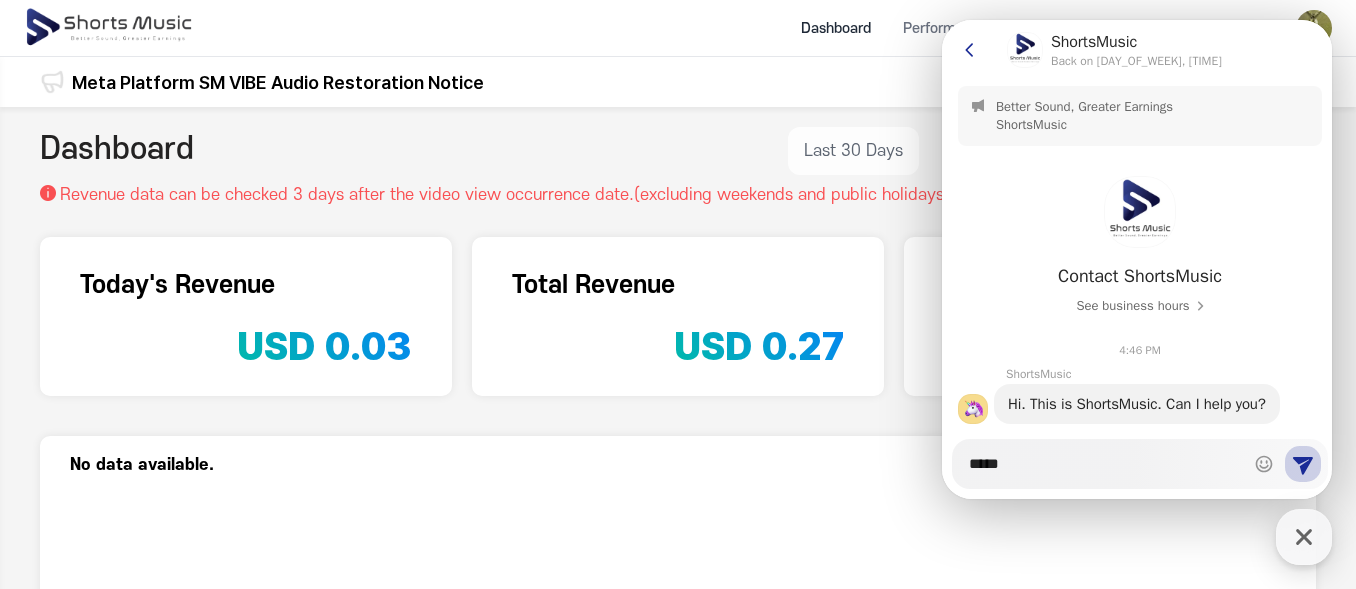 type on "*" 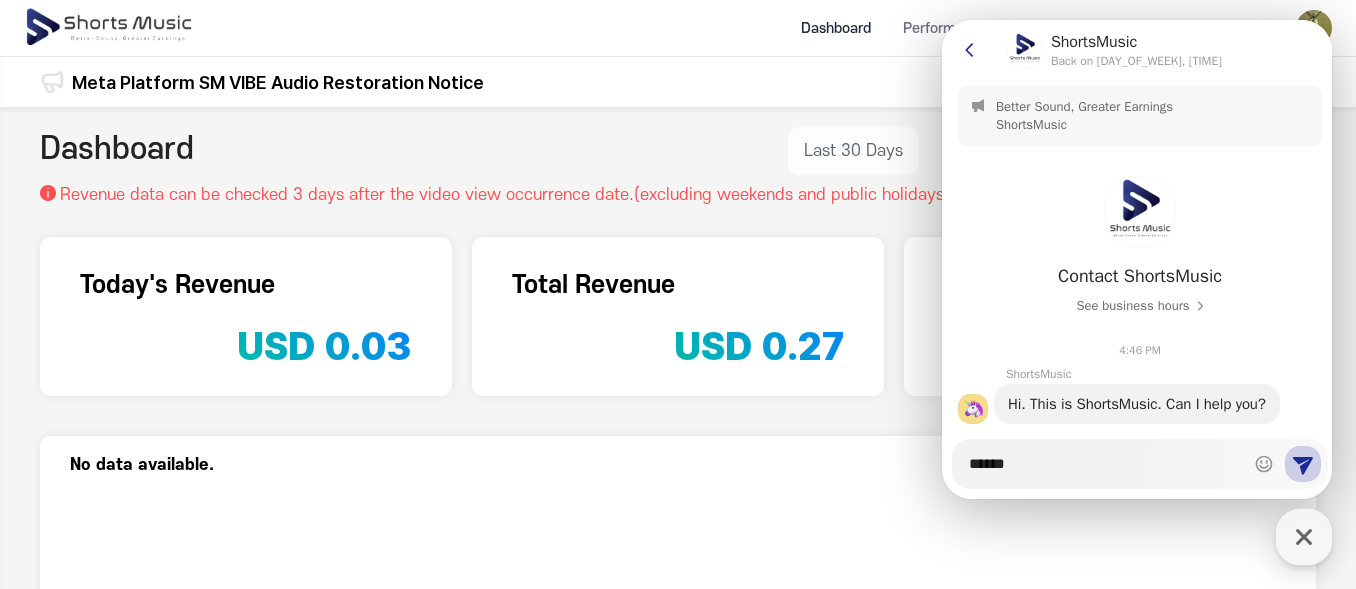 type on "*" 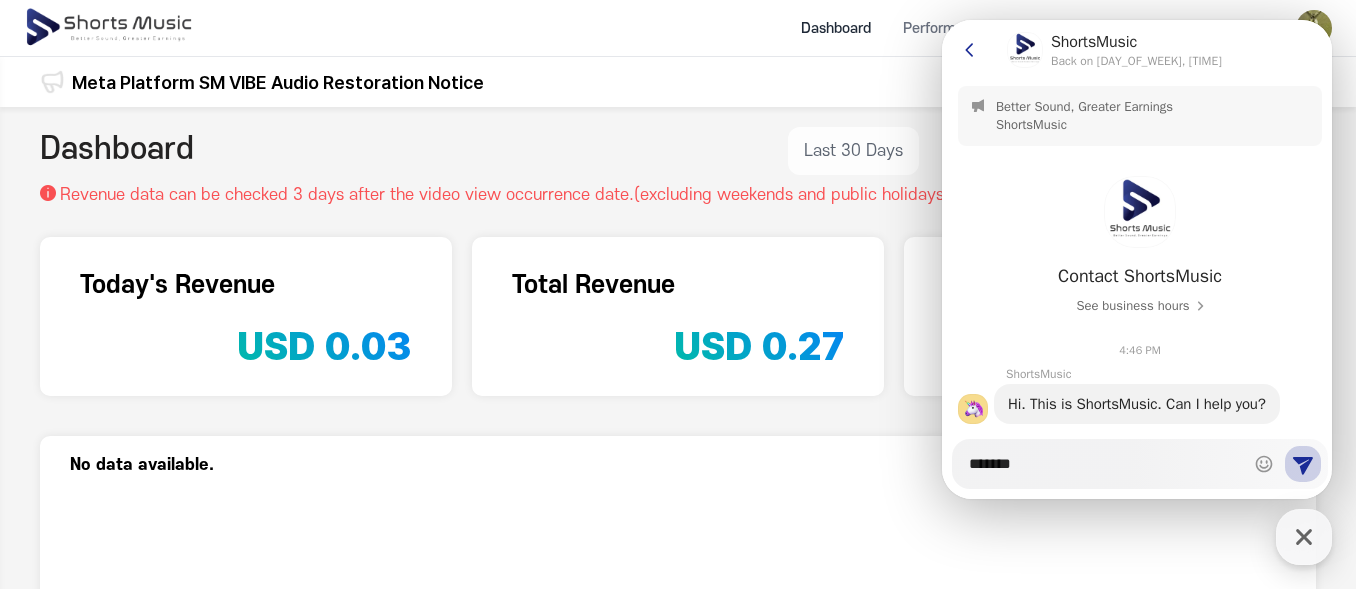 type on "*" 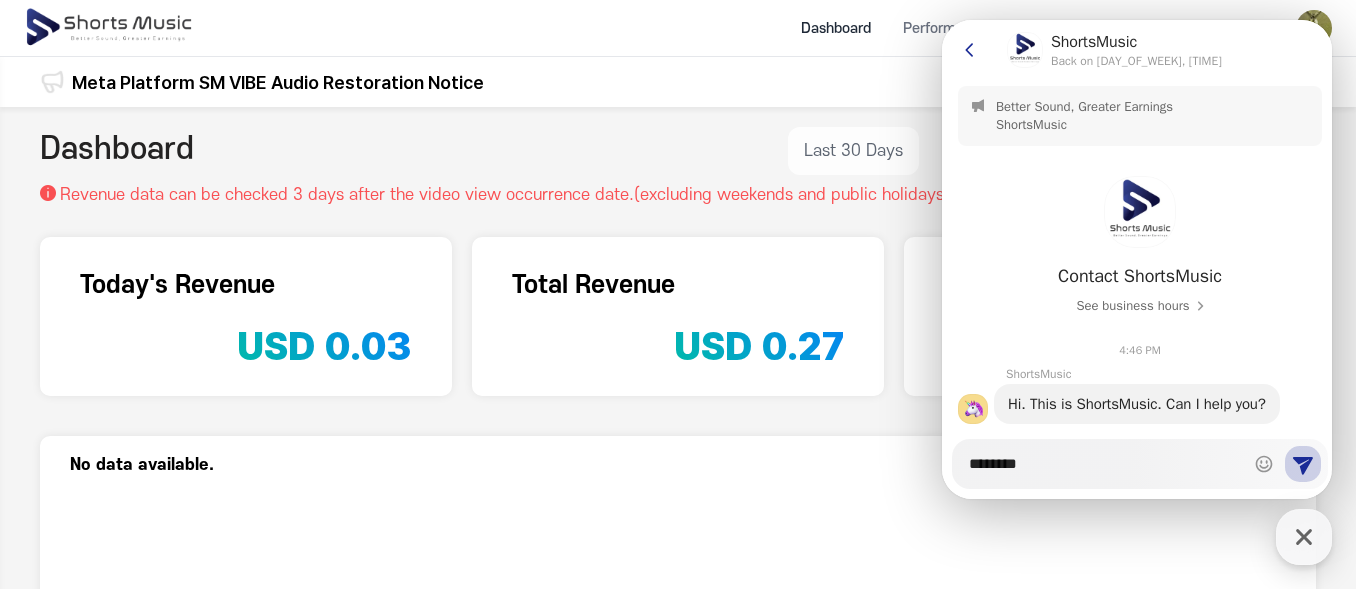 type on "*" 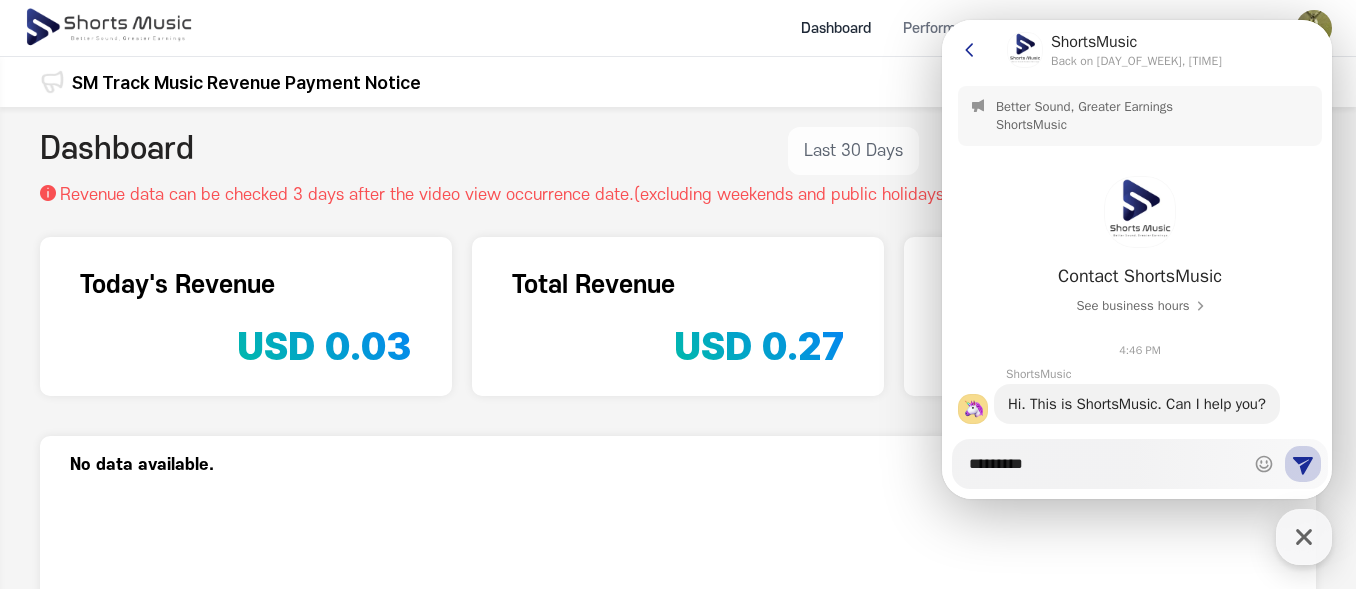 type on "*" 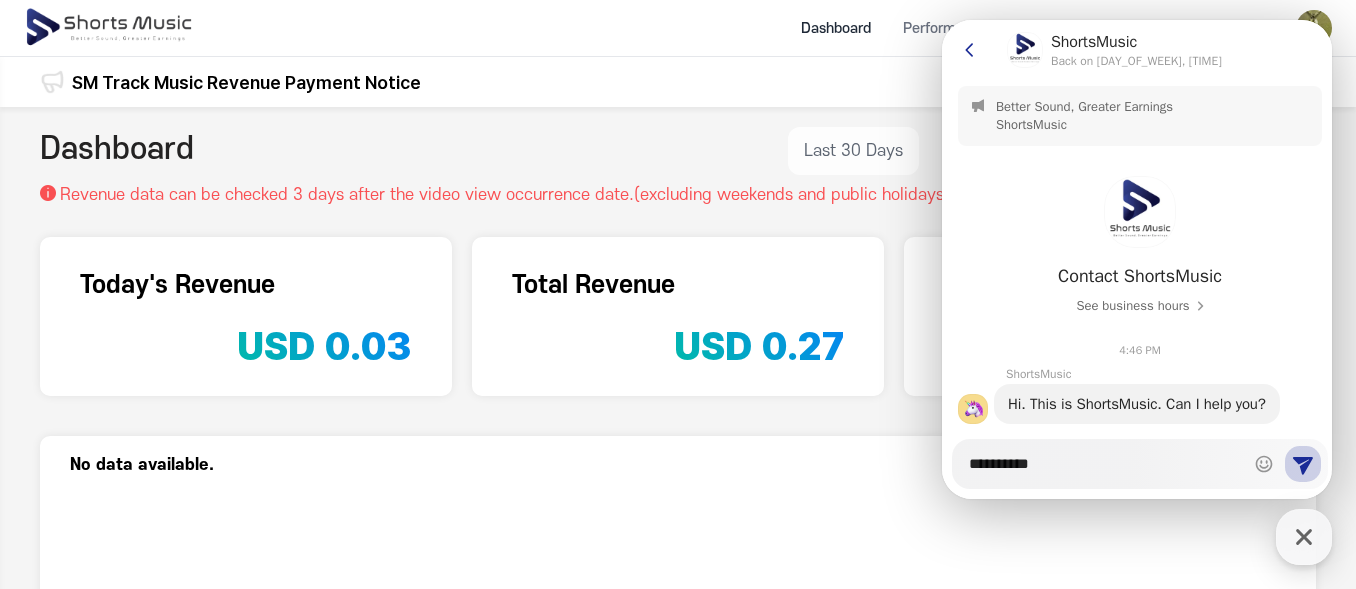 type on "*" 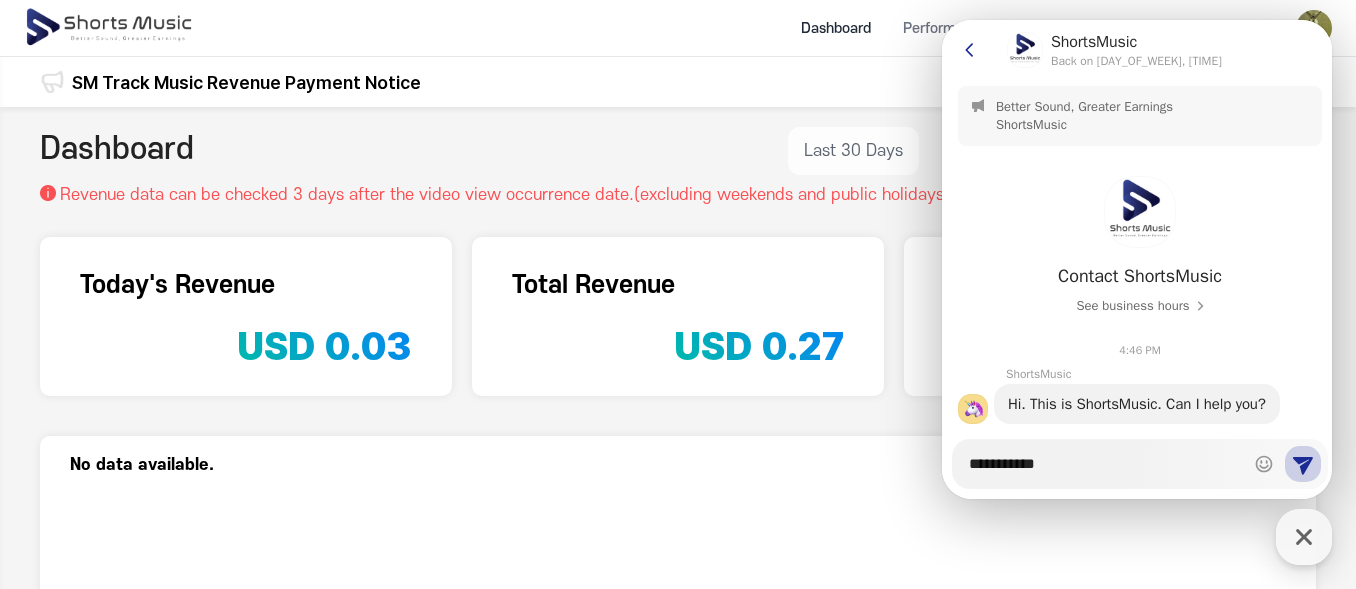 type on "**********" 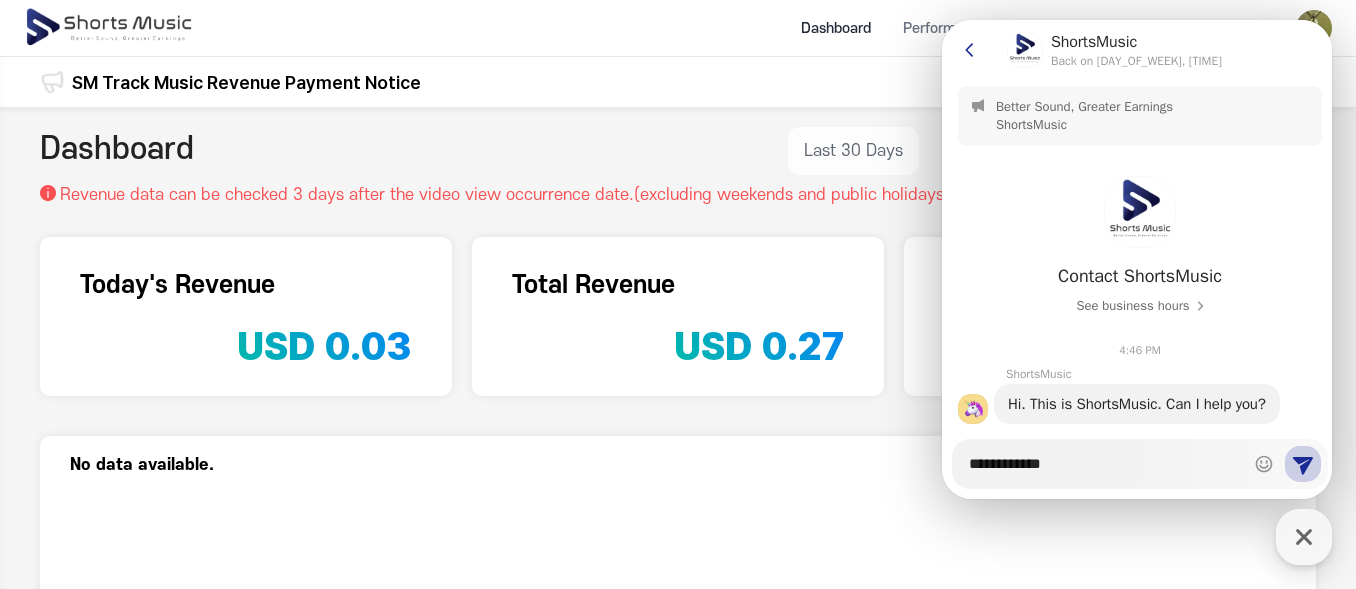 type on "*" 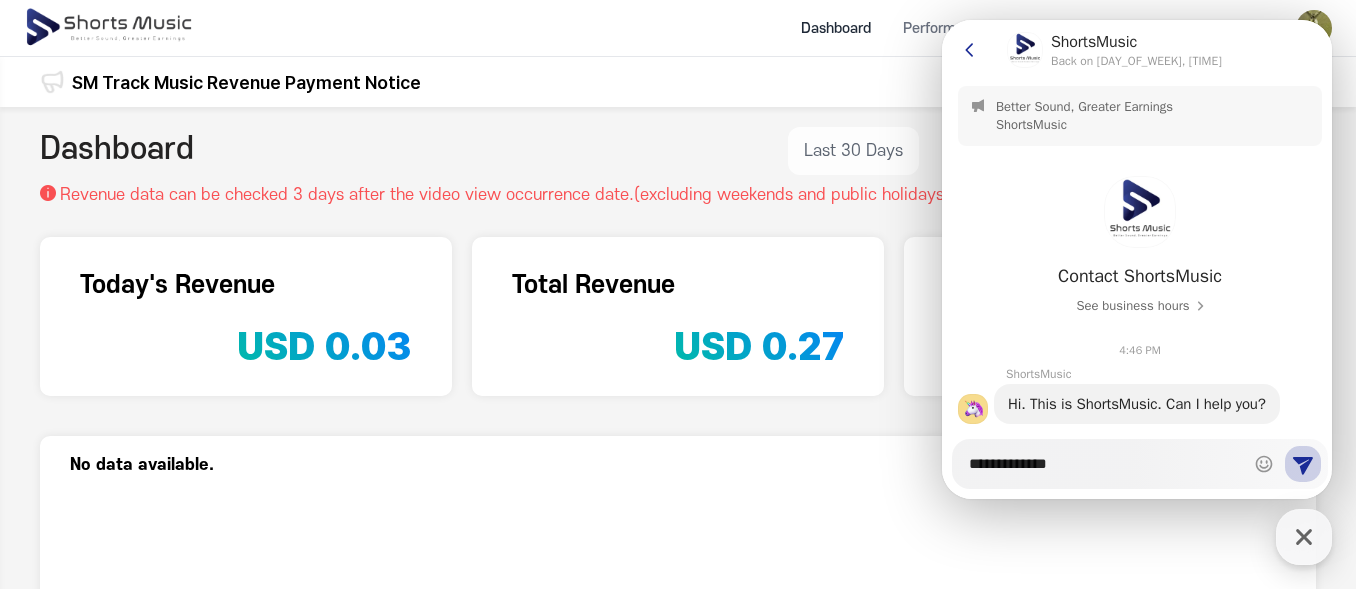 type on "*" 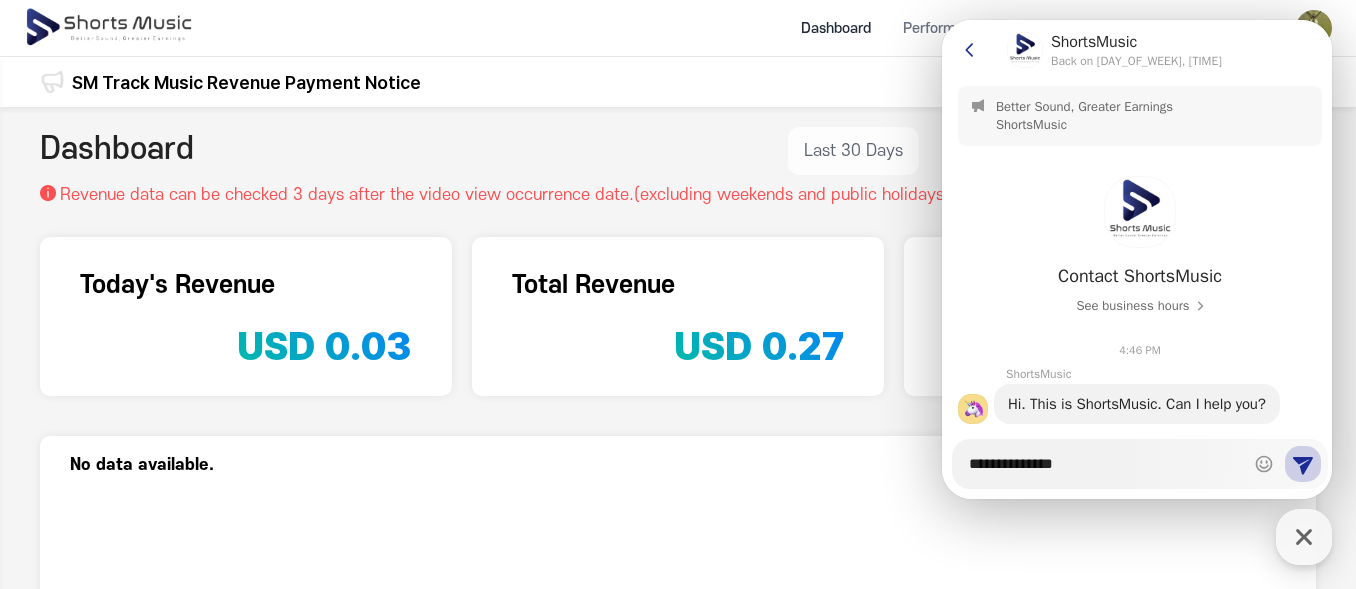 type on "*" 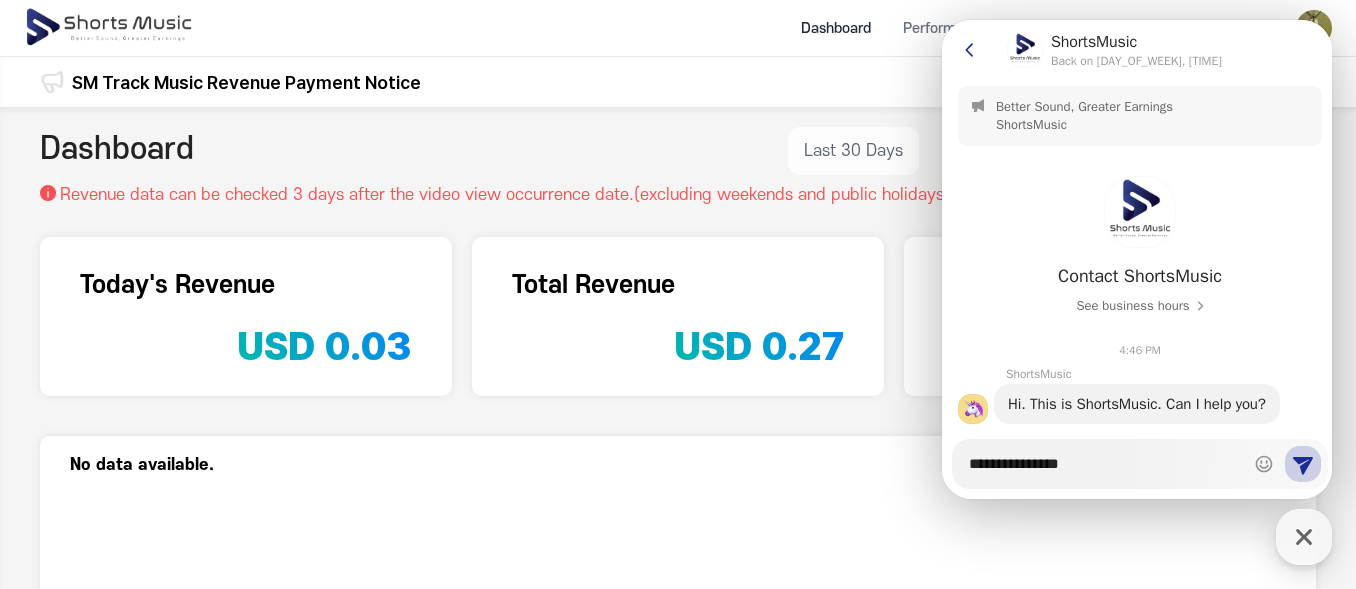 type on "*" 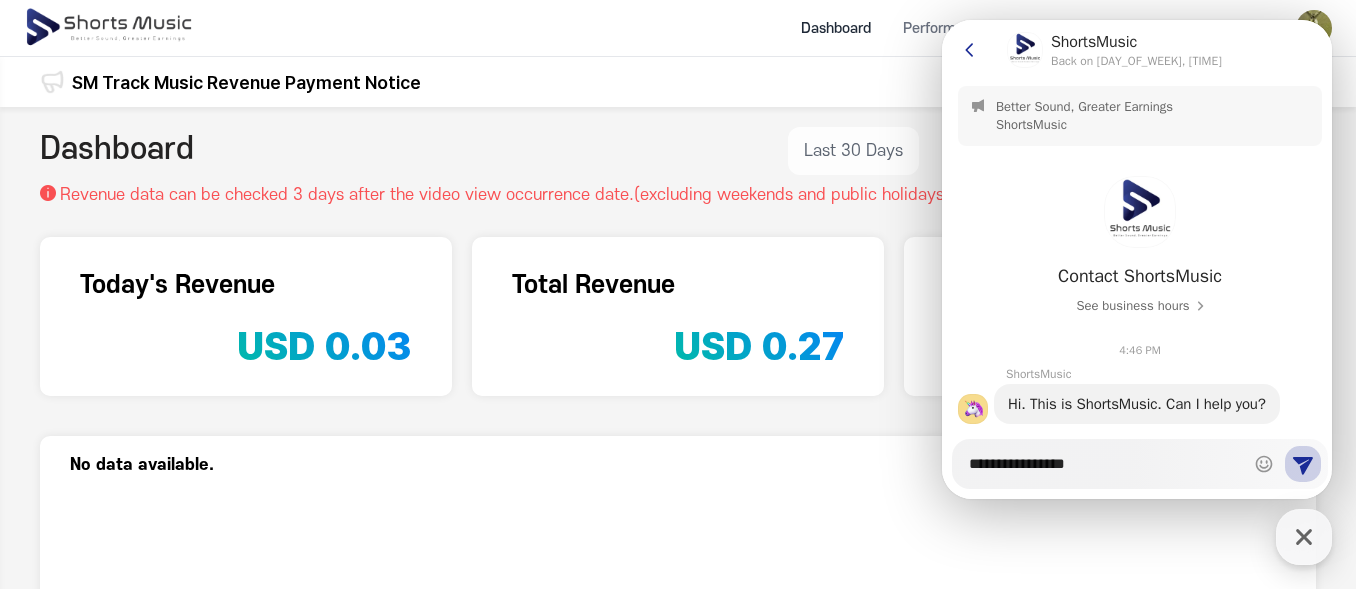type on "*" 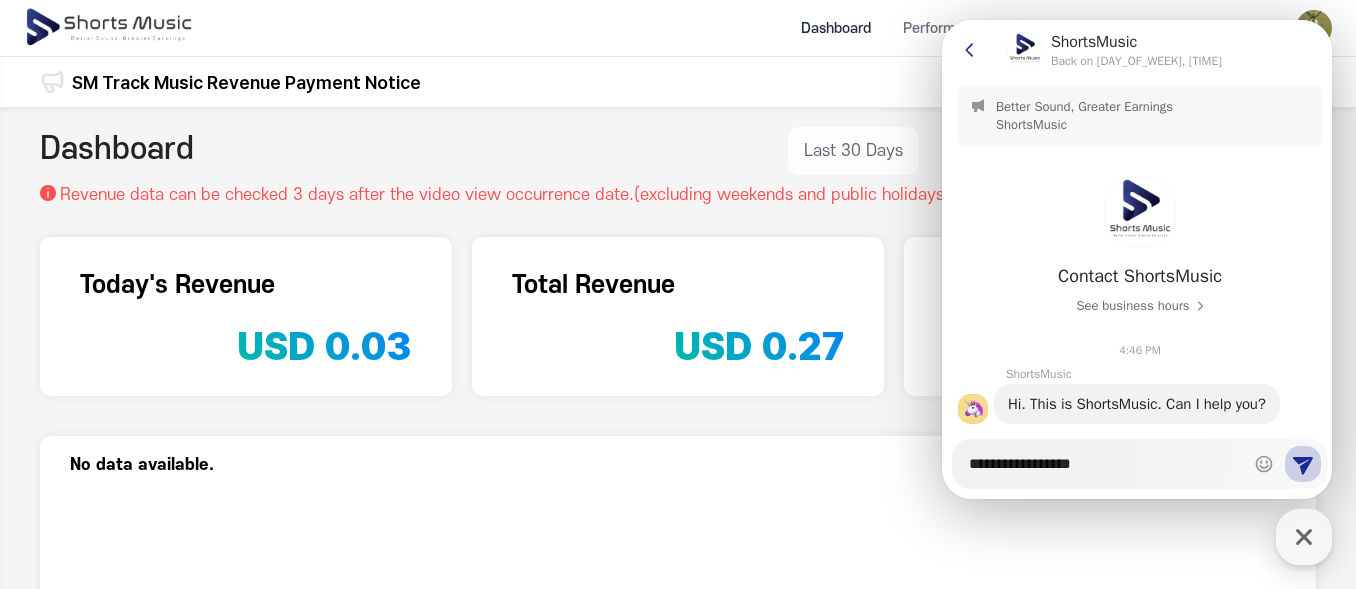 type on "*" 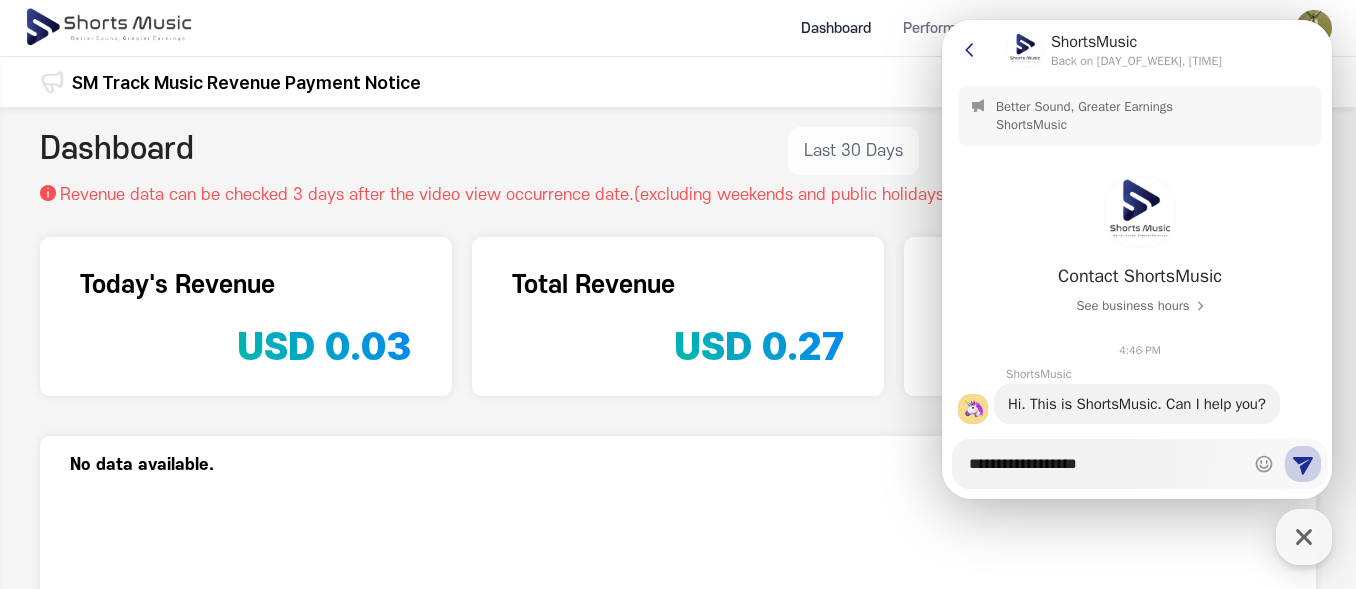 type on "*" 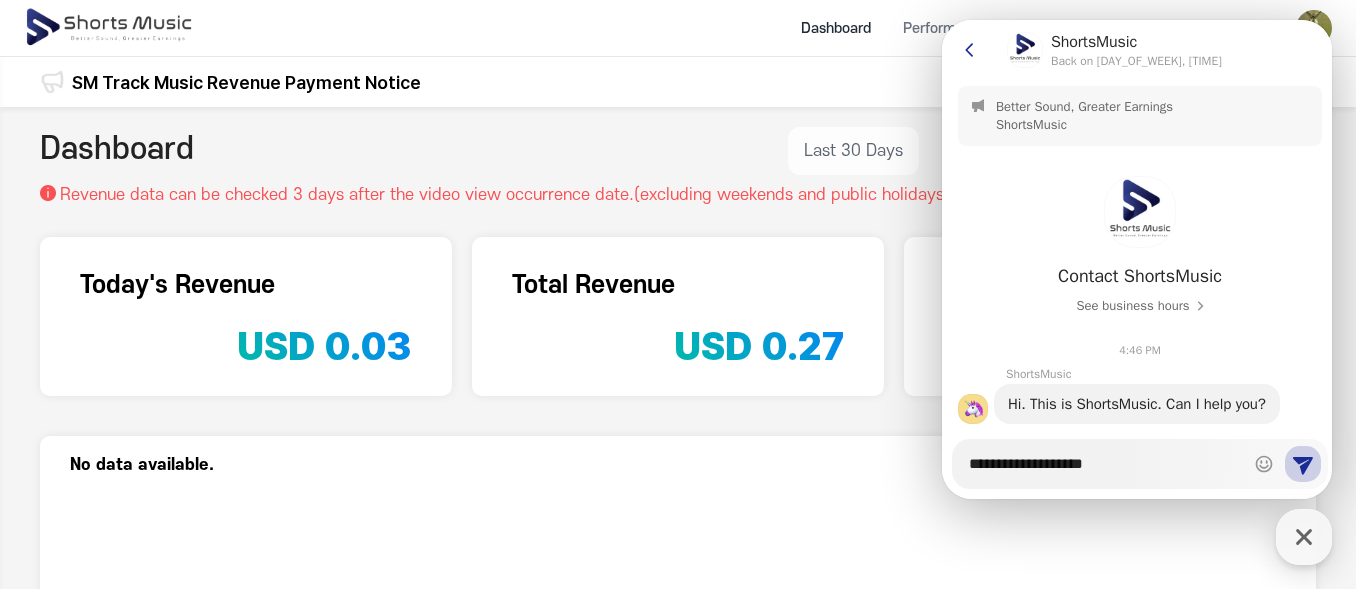type on "*" 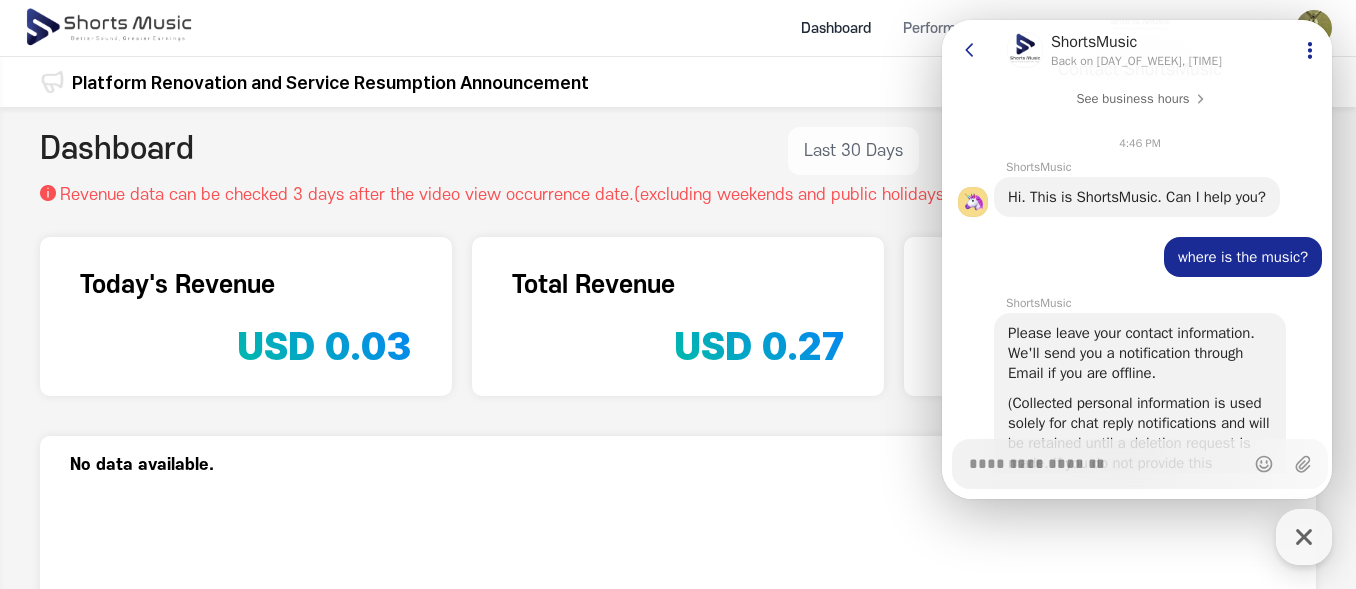 scroll, scrollTop: 205, scrollLeft: 0, axis: vertical 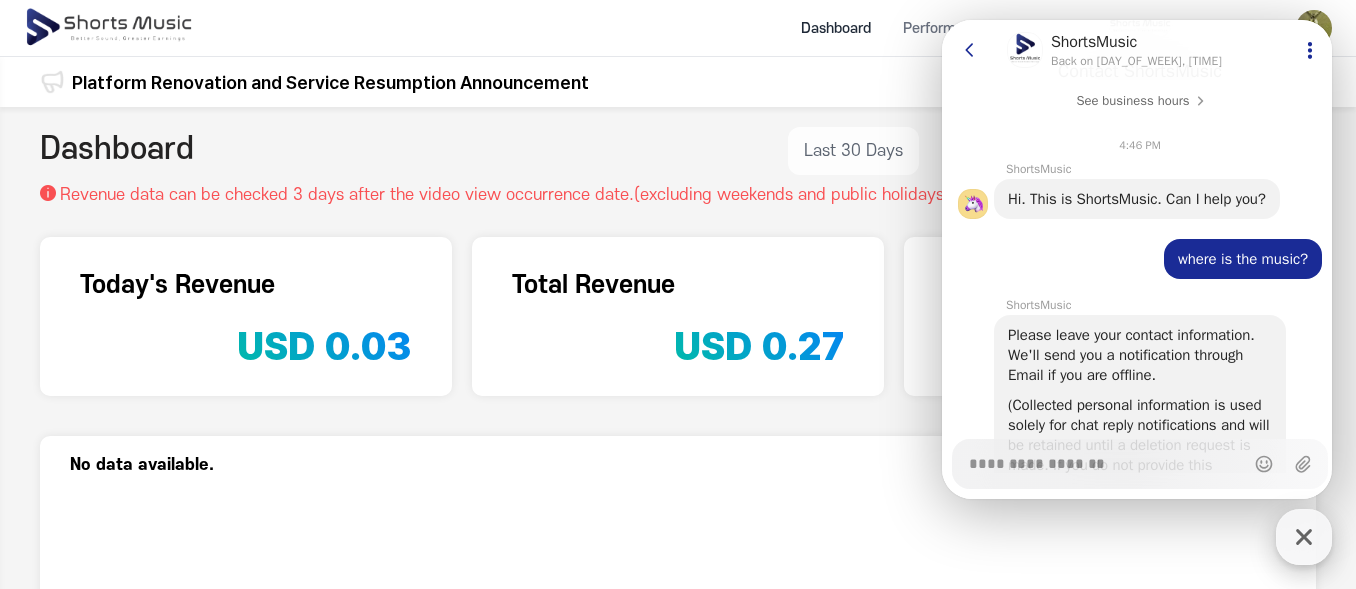 click 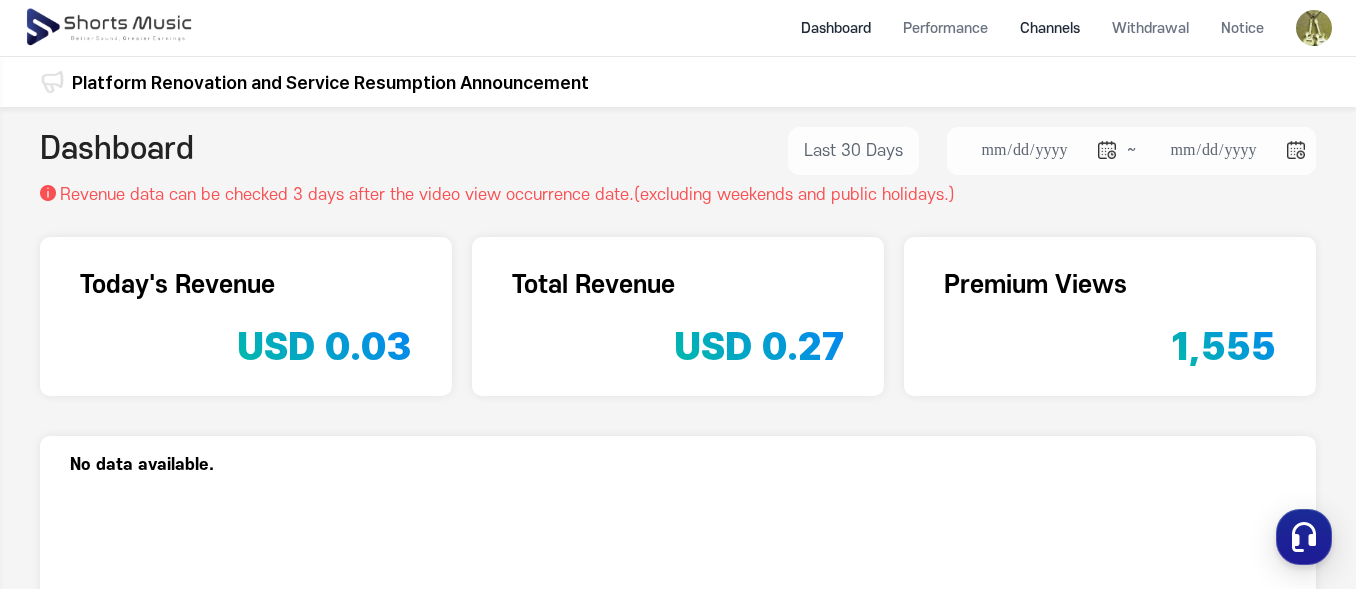 click on "Channels" at bounding box center (1050, 28) 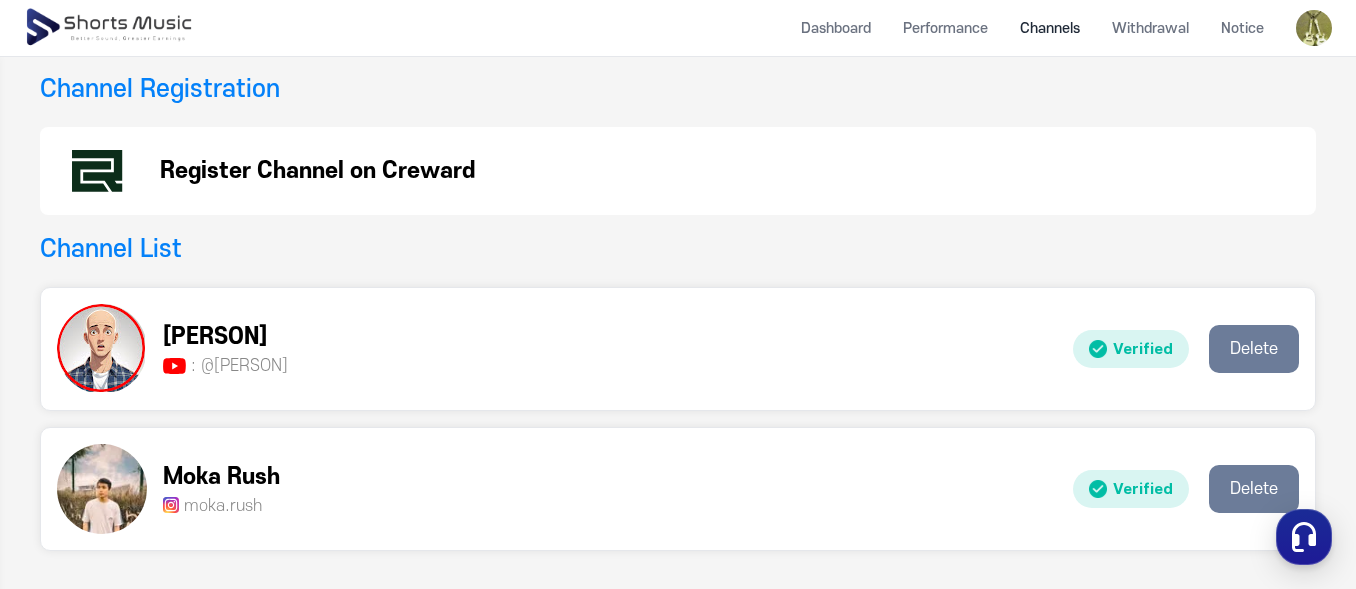 scroll, scrollTop: 300, scrollLeft: 0, axis: vertical 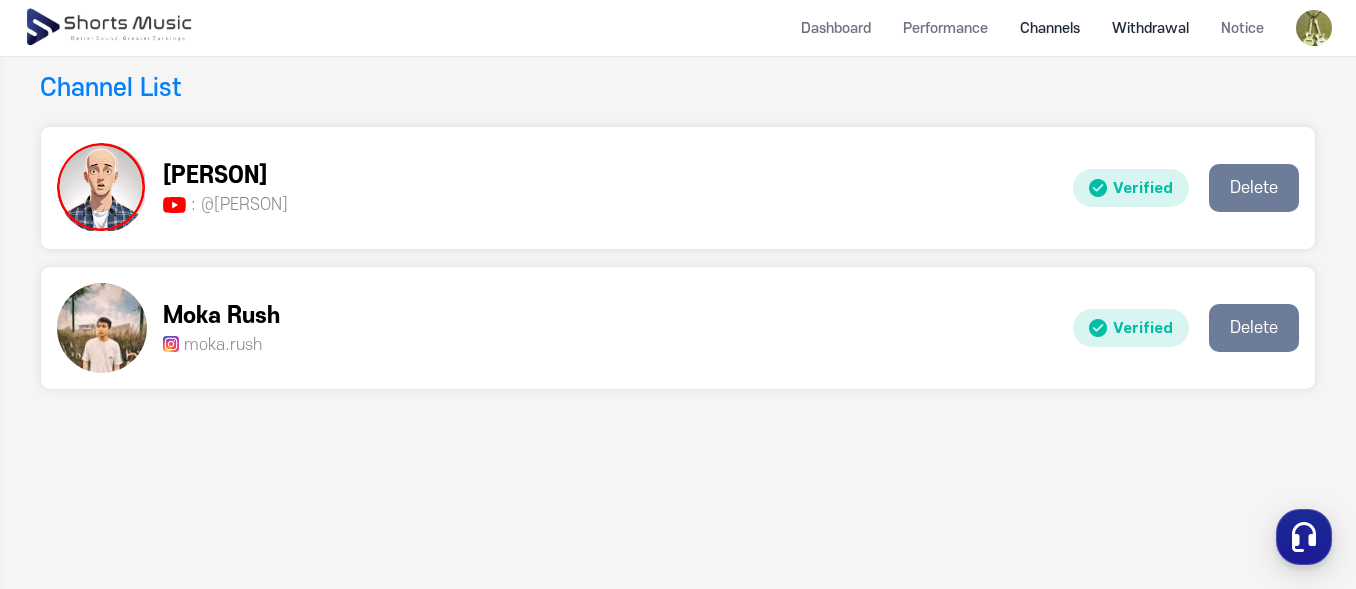 click on "Withdrawal" at bounding box center [1150, 28] 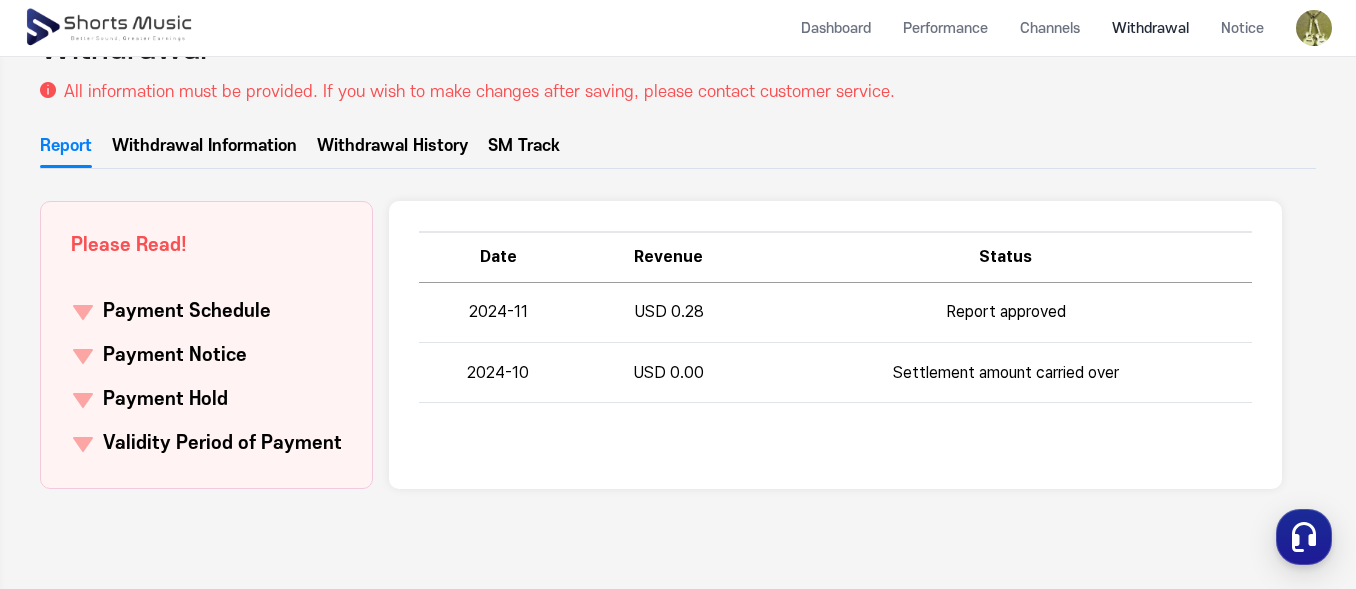 scroll, scrollTop: 0, scrollLeft: 0, axis: both 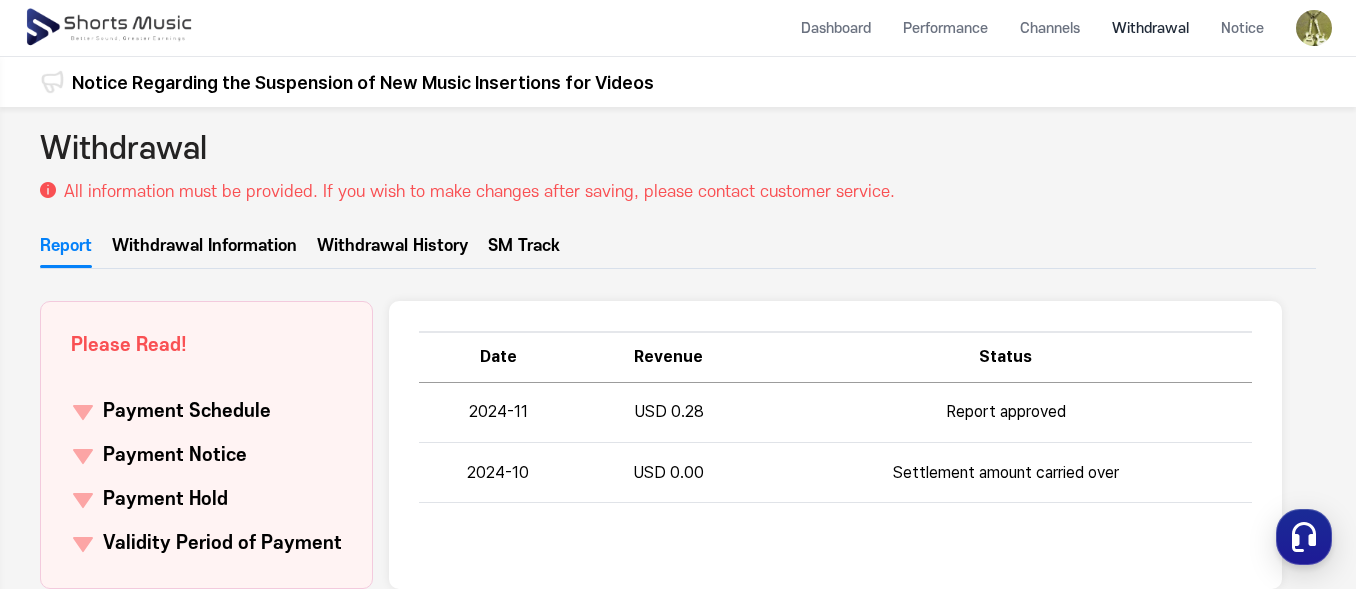 click on "SM Track" at bounding box center (524, 251) 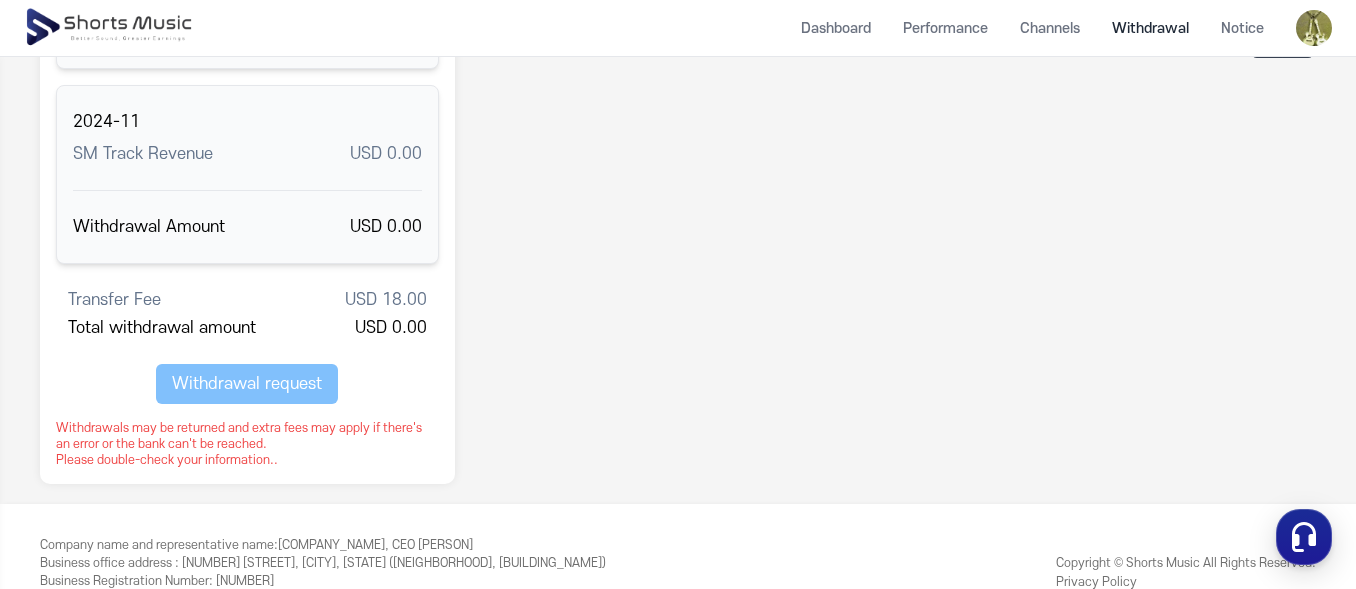 scroll, scrollTop: 386, scrollLeft: 0, axis: vertical 